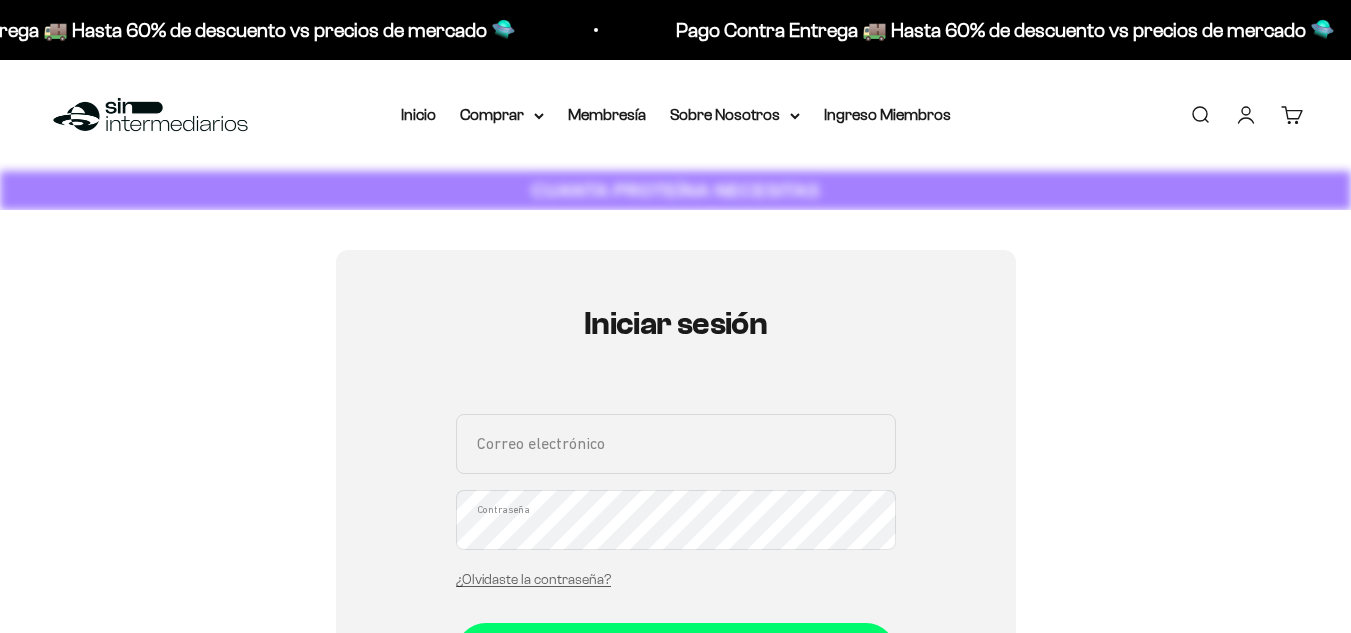 scroll, scrollTop: 0, scrollLeft: 0, axis: both 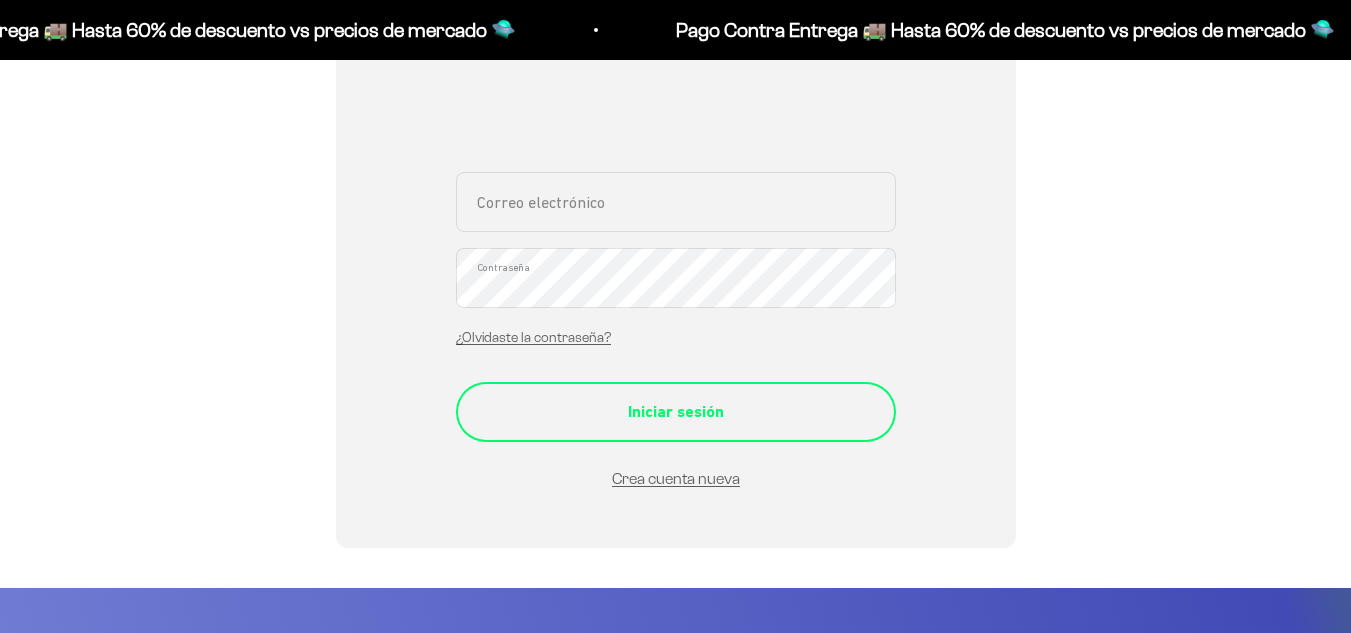 type on "[EMAIL]" 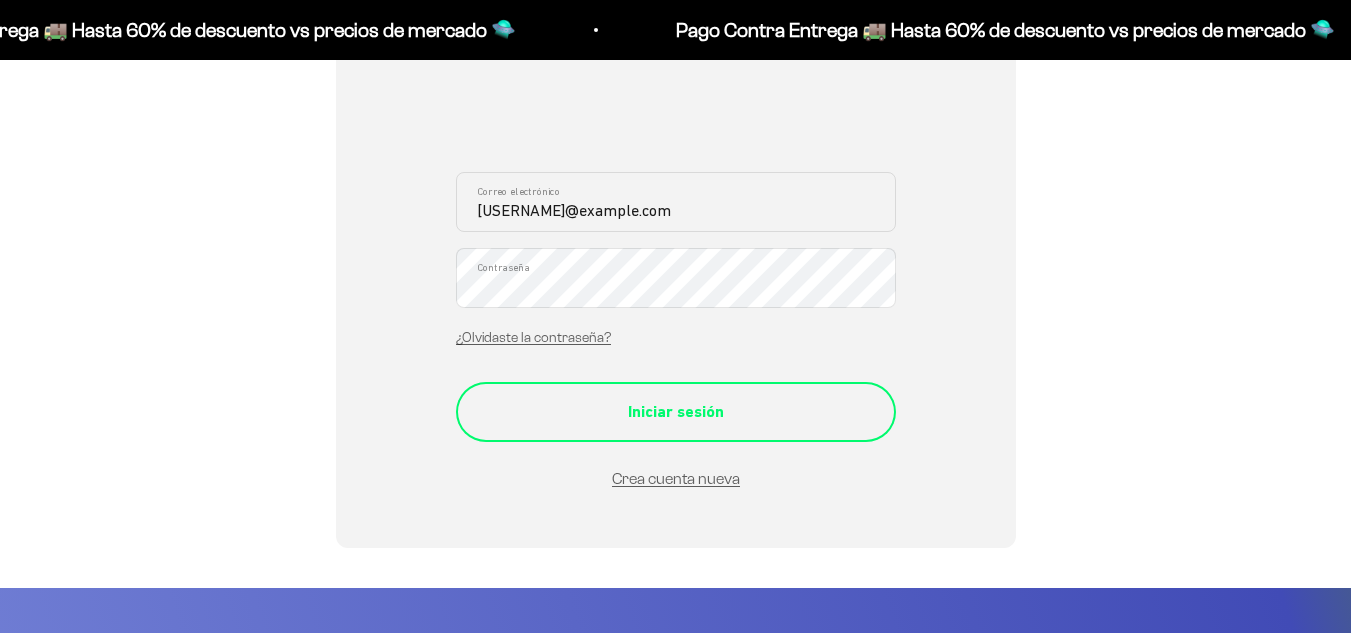 click on "Iniciar sesión" at bounding box center (676, 412) 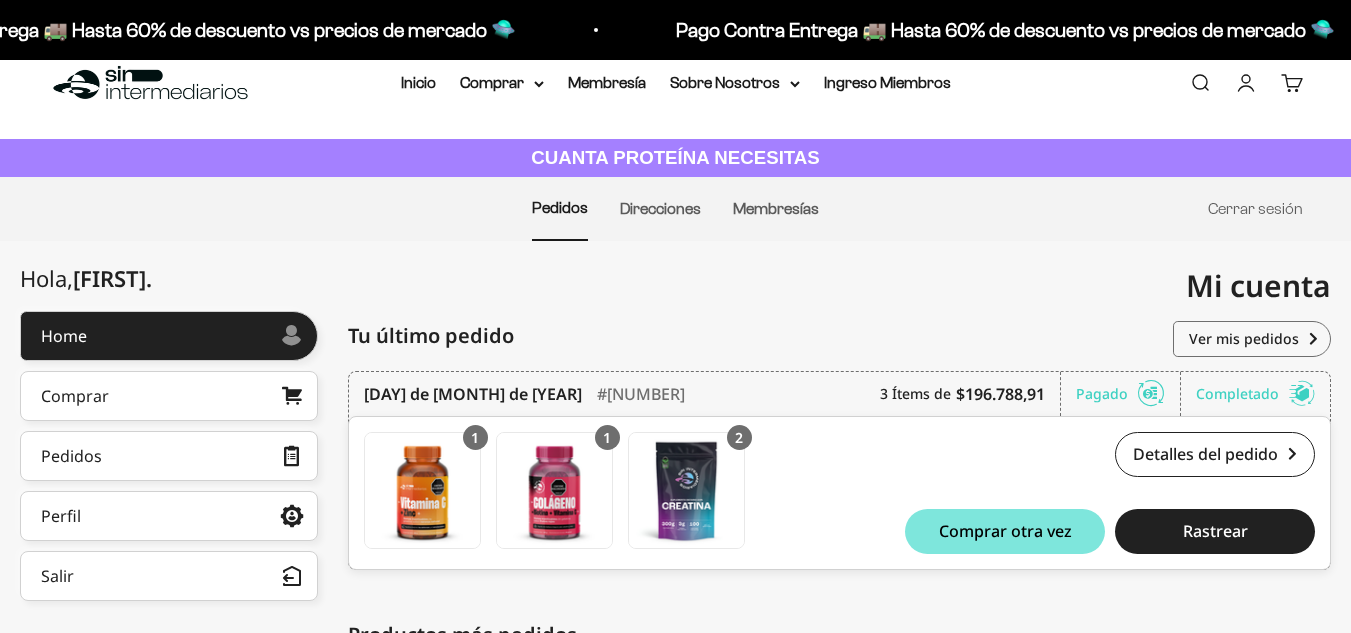 scroll, scrollTop: 0, scrollLeft: 0, axis: both 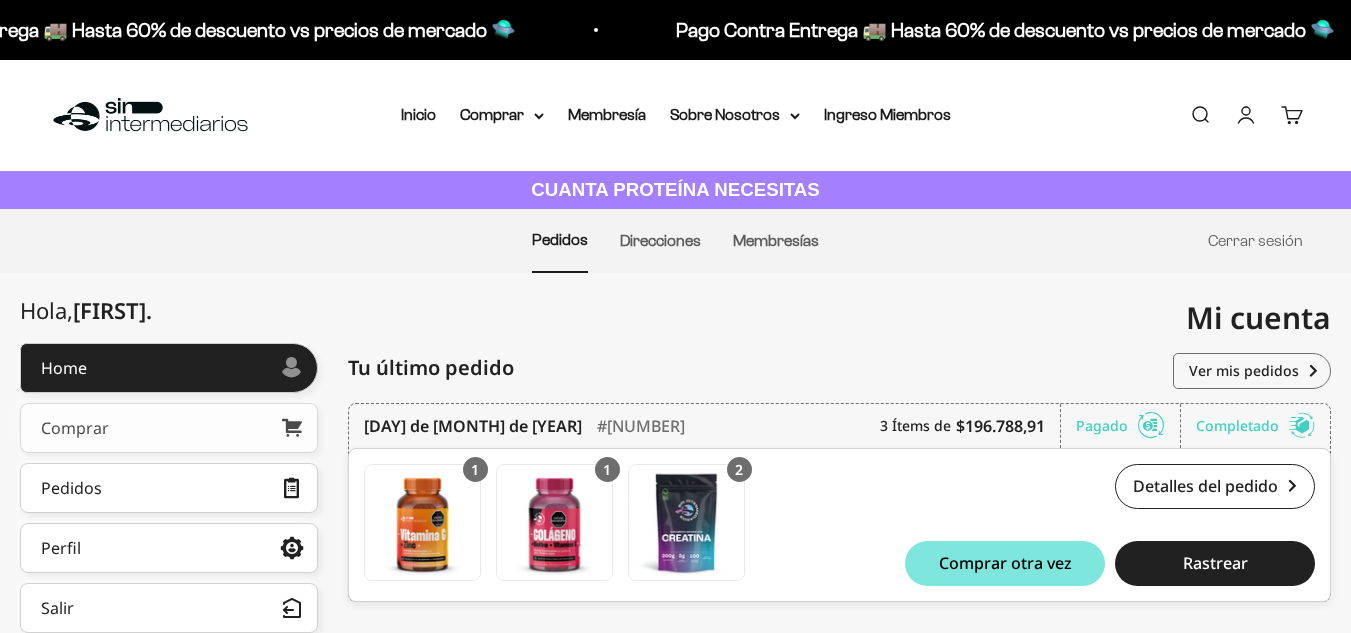 click on "Comprar" at bounding box center [169, 428] 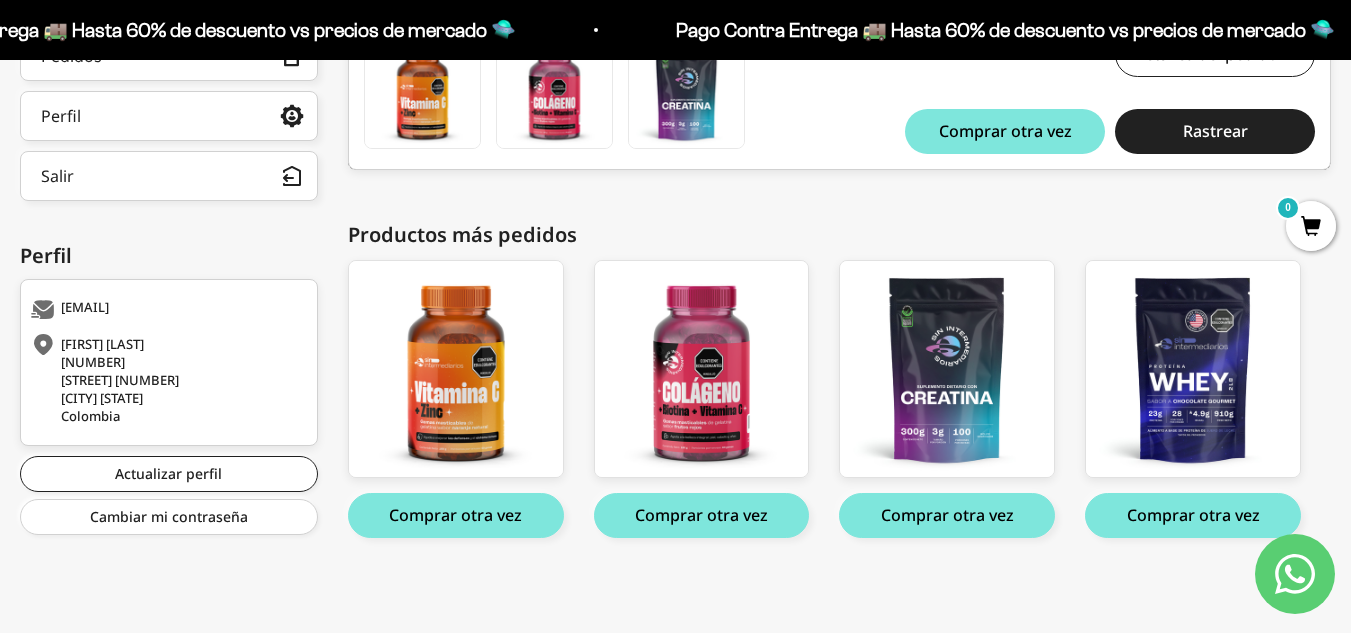 scroll, scrollTop: 32, scrollLeft: 0, axis: vertical 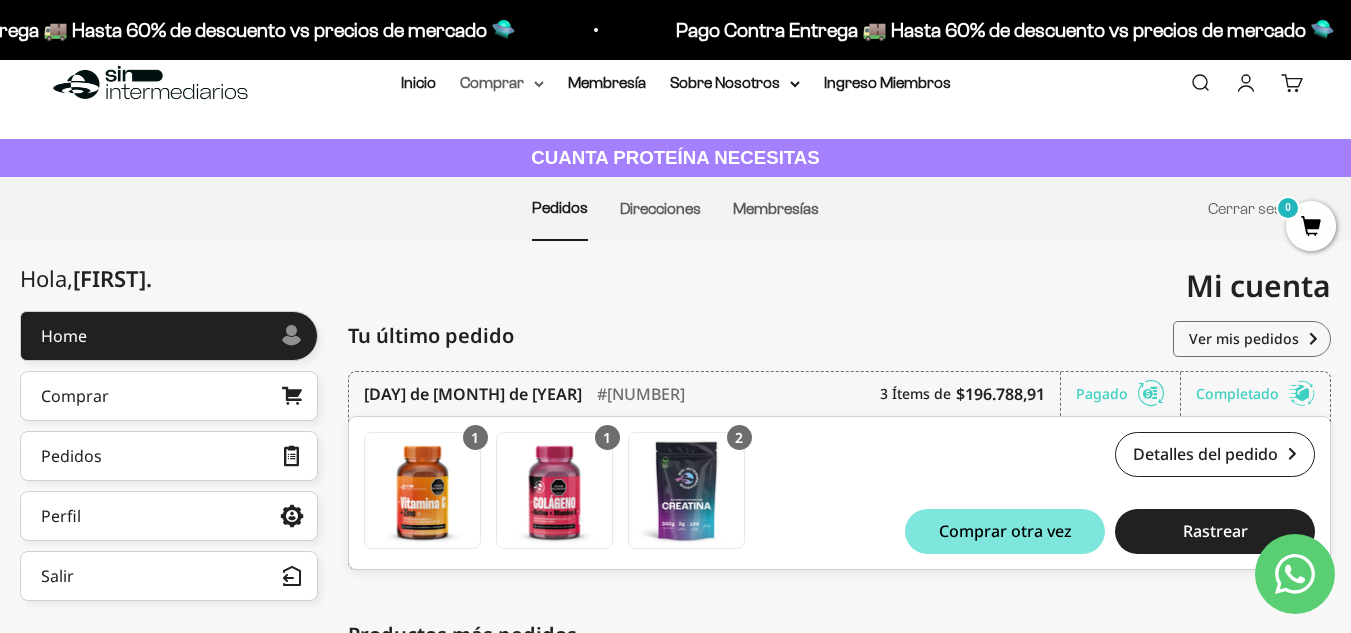 click on "Comprar" at bounding box center [502, 83] 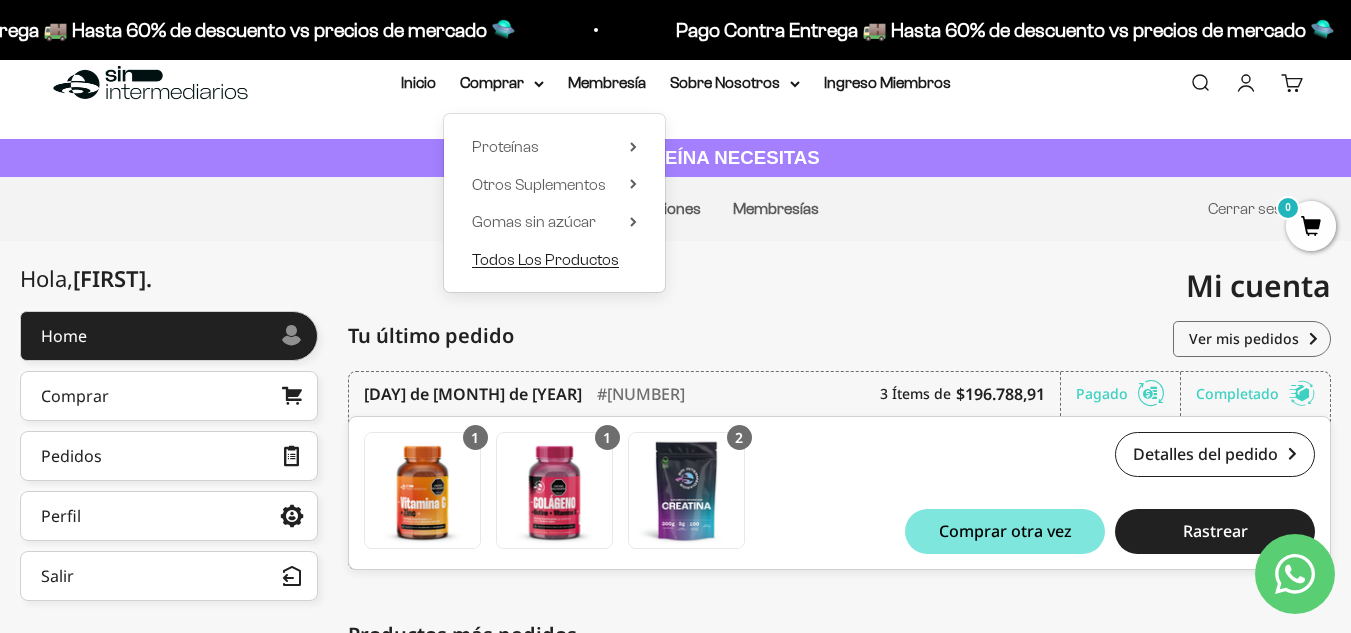 click on "Todos Los Productos" at bounding box center (545, 260) 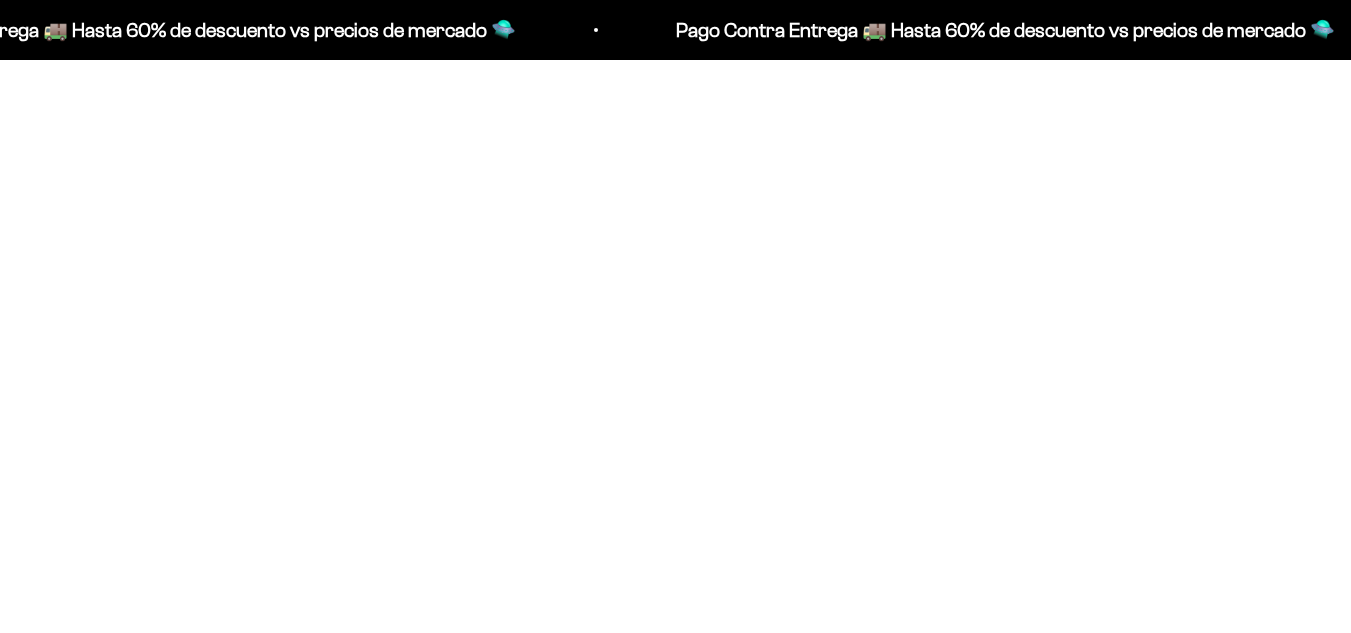 scroll, scrollTop: 899, scrollLeft: 0, axis: vertical 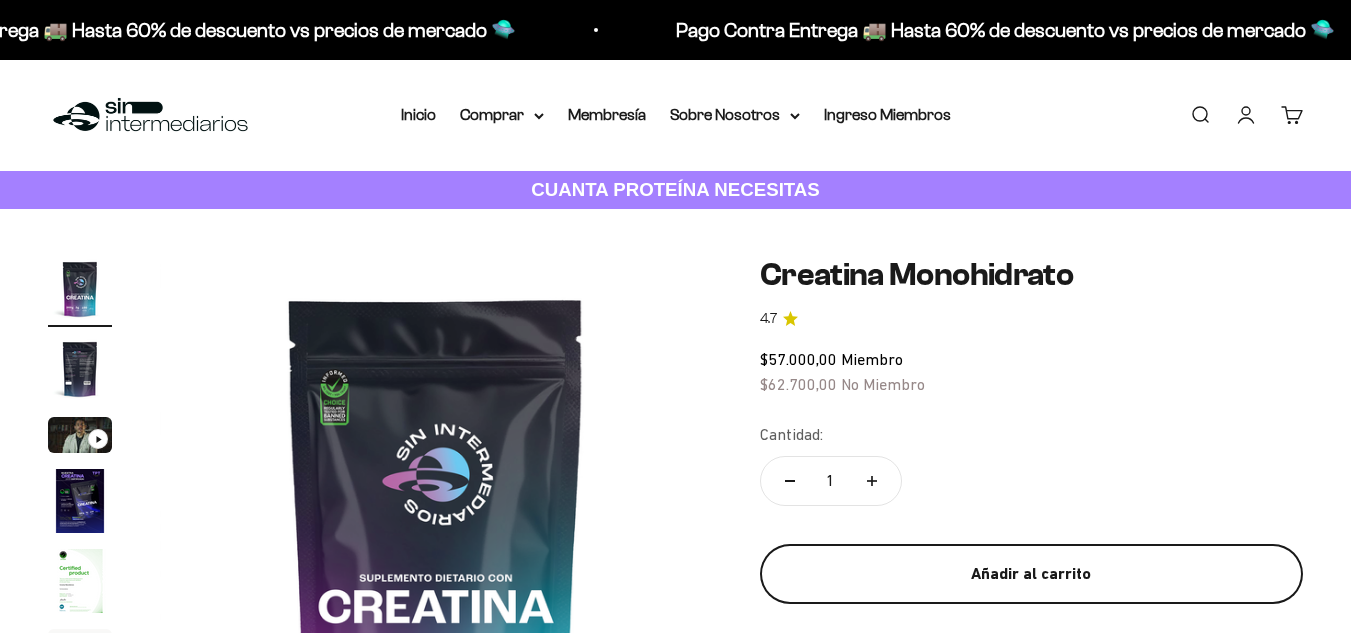 click on "Añadir al carrito" at bounding box center (1031, 574) 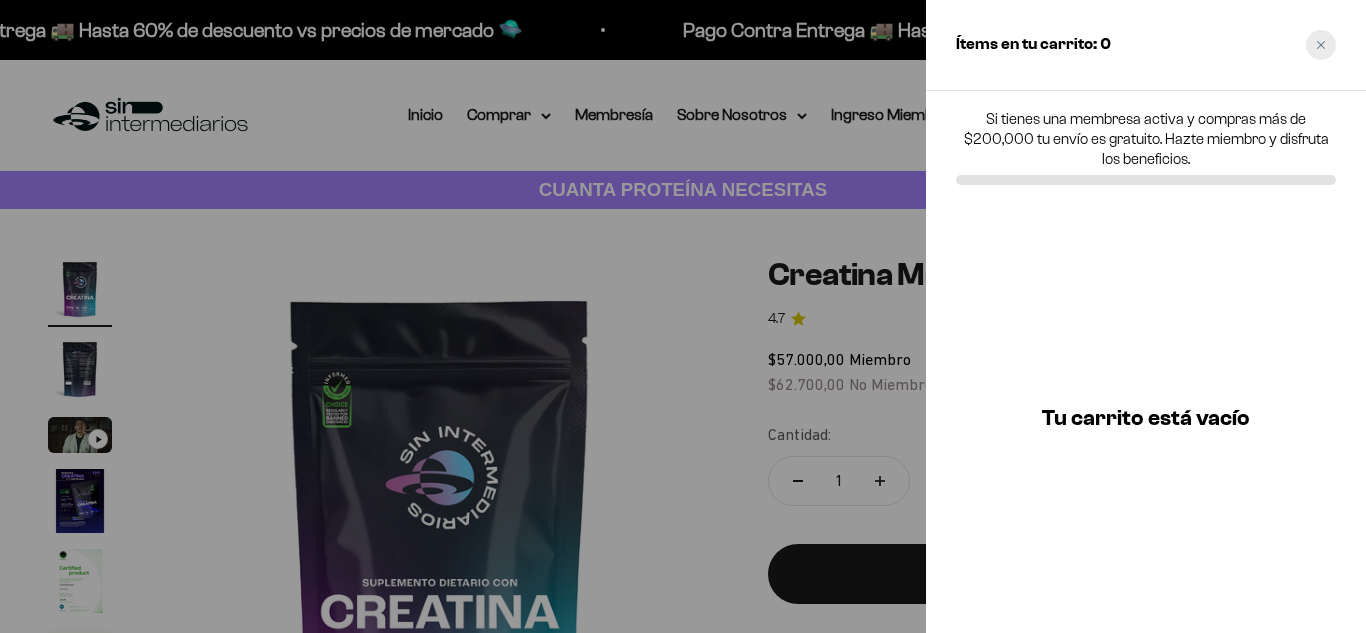 click at bounding box center (1321, 45) 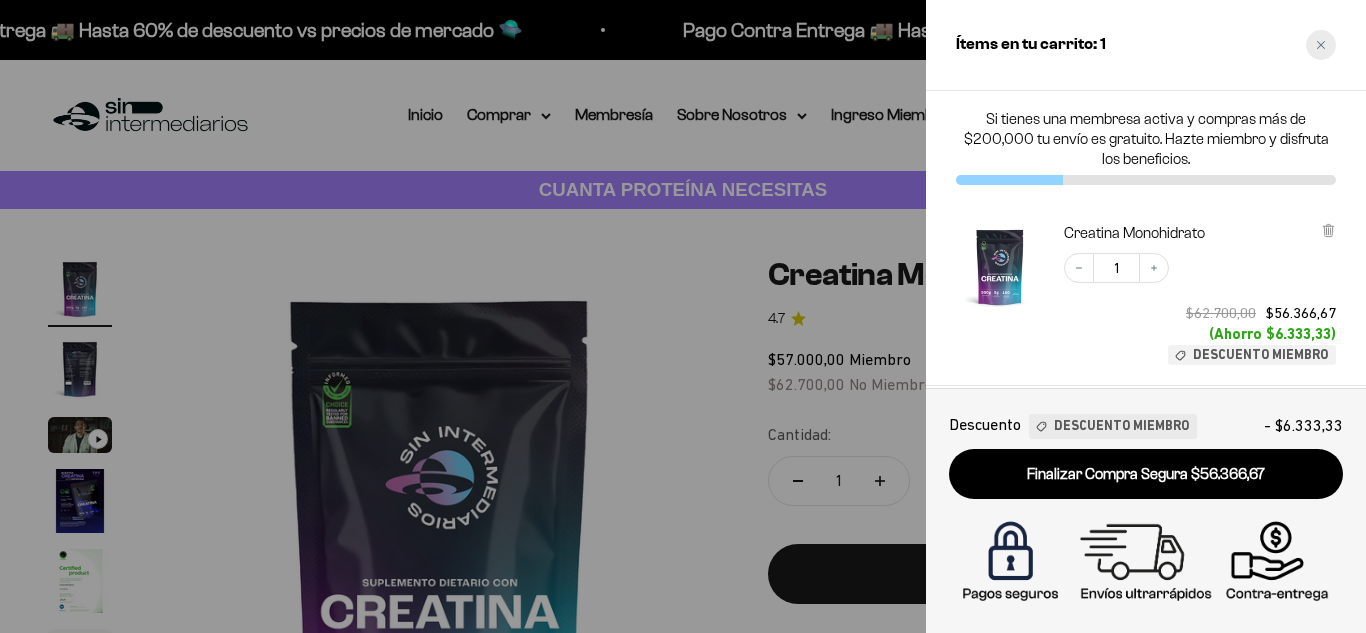 click 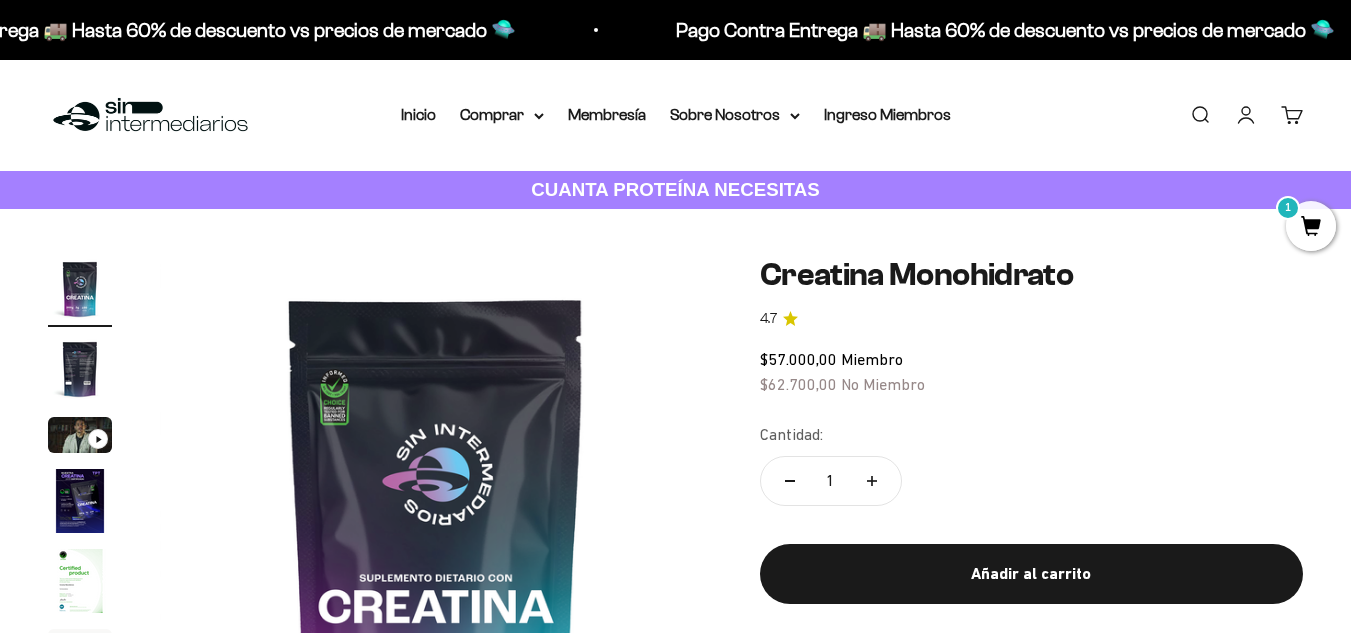 click on "Cuenta" at bounding box center [1246, 115] 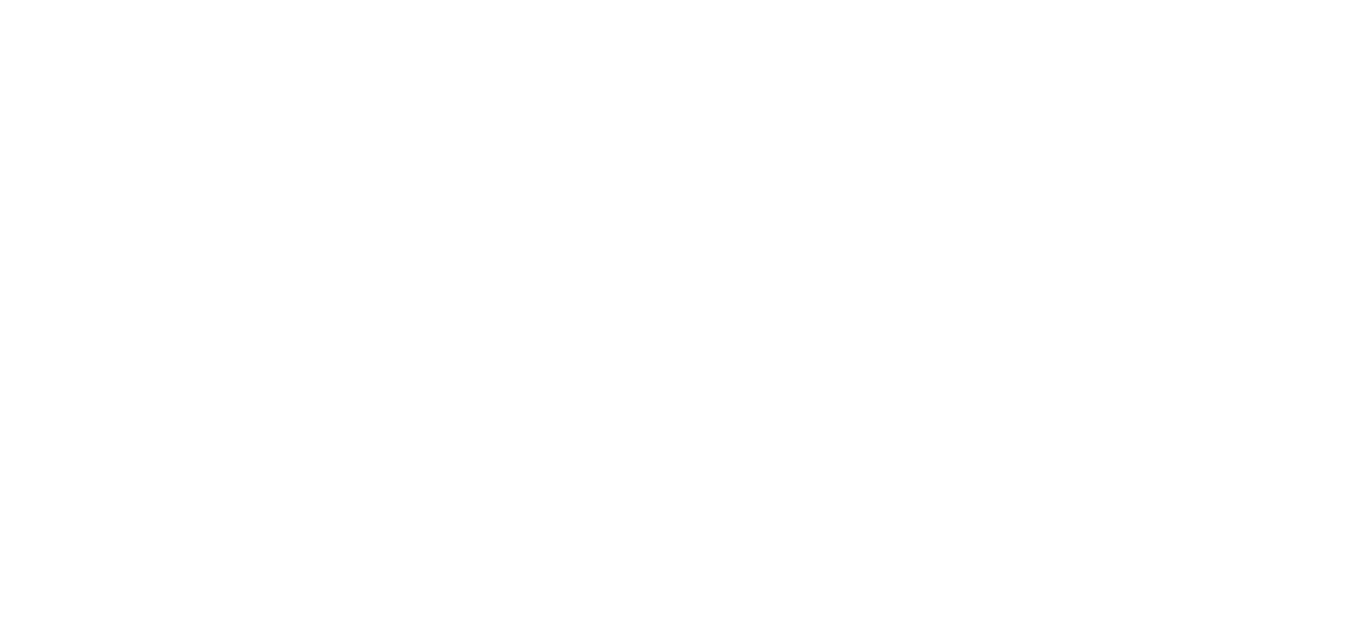 scroll, scrollTop: 0, scrollLeft: 0, axis: both 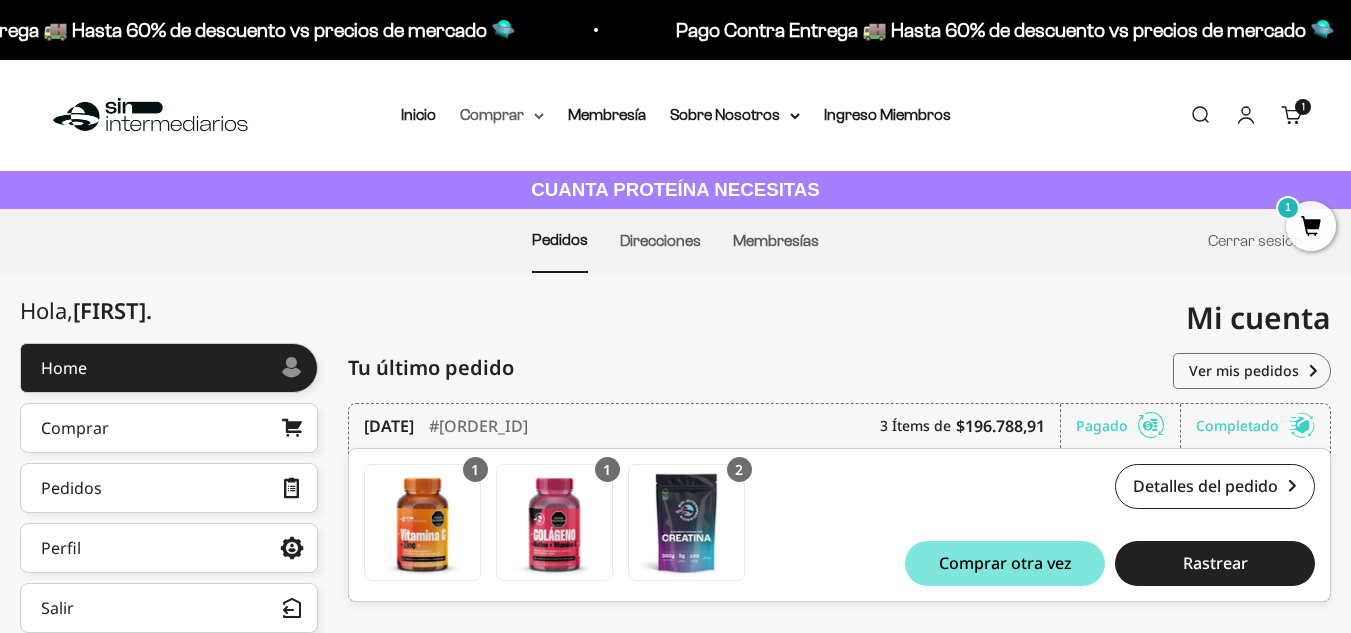 click on "Comprar" at bounding box center (502, 115) 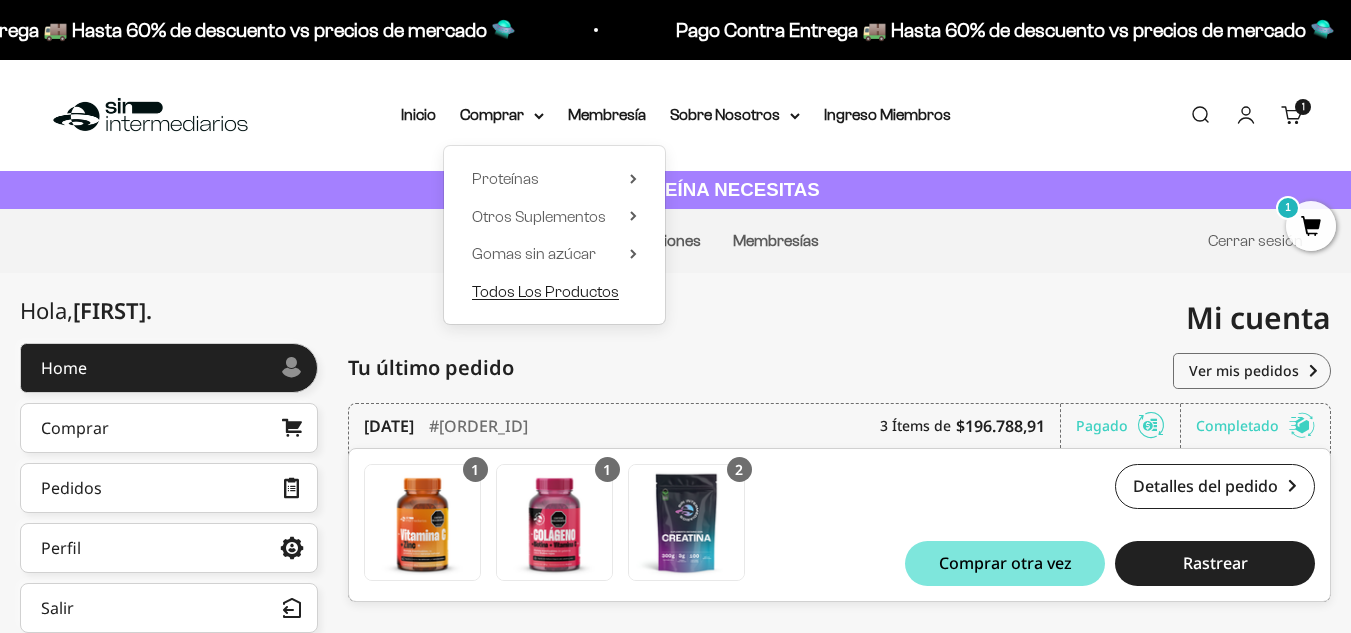 click on "Todos Los Productos" at bounding box center [545, 291] 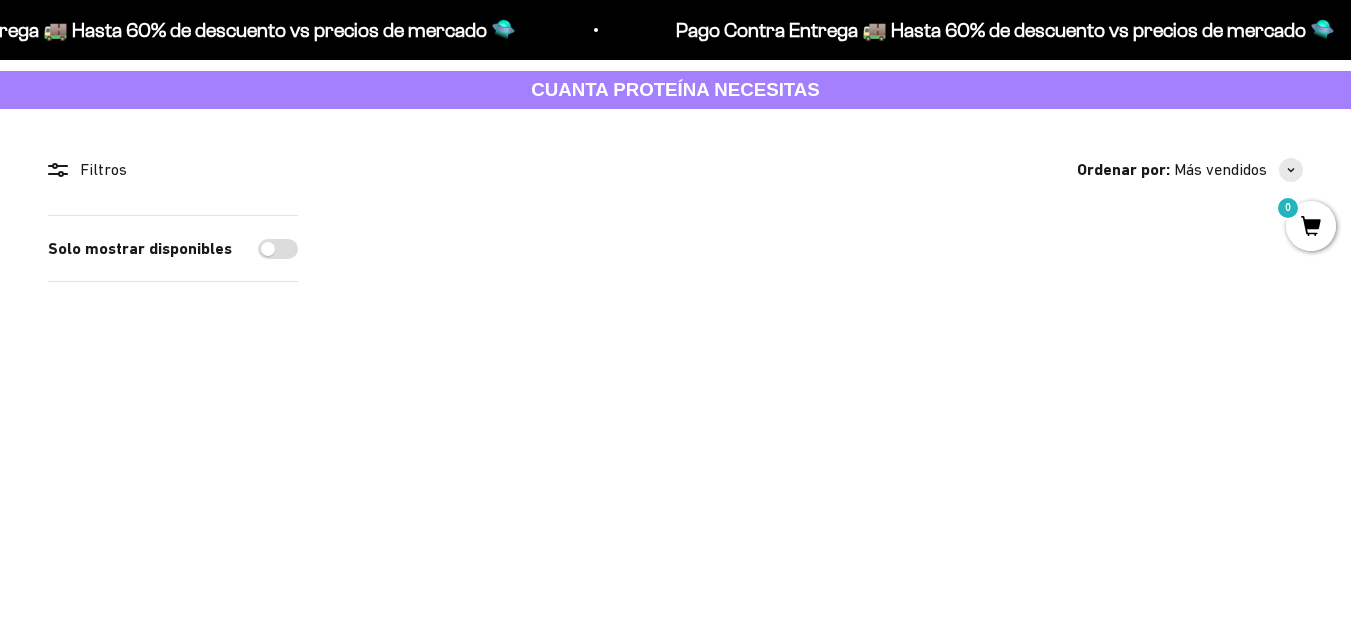 scroll, scrollTop: 200, scrollLeft: 0, axis: vertical 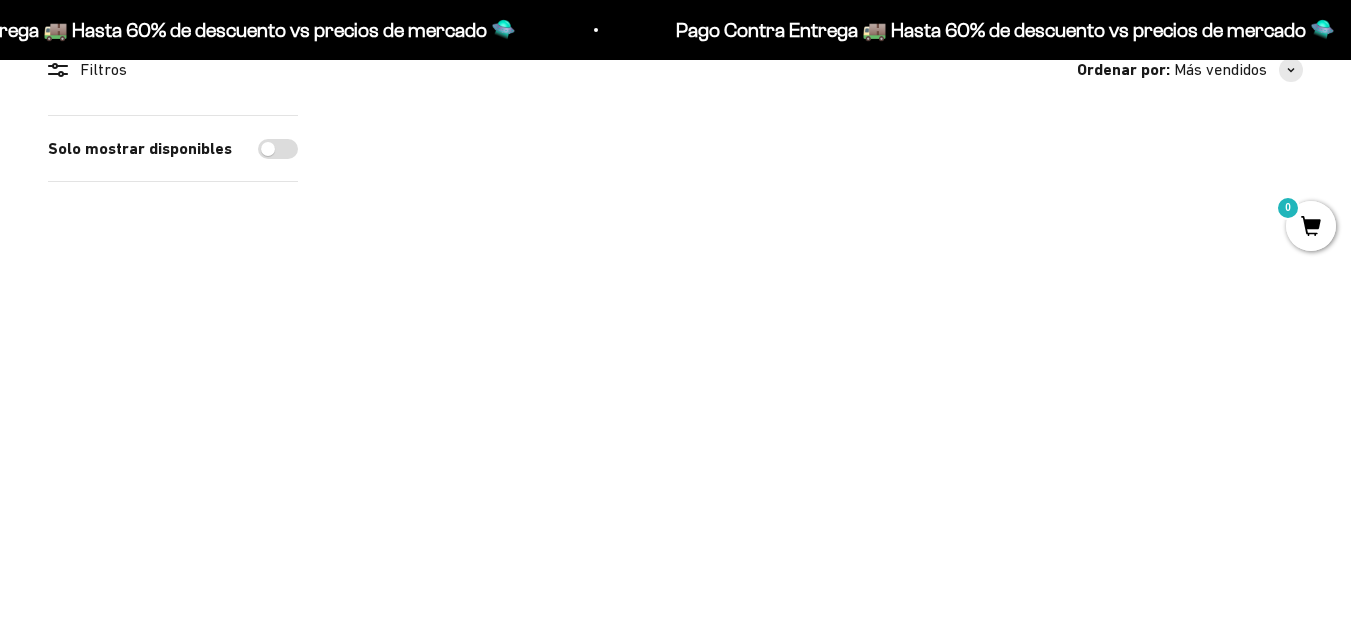 click at bounding box center (1151, 266) 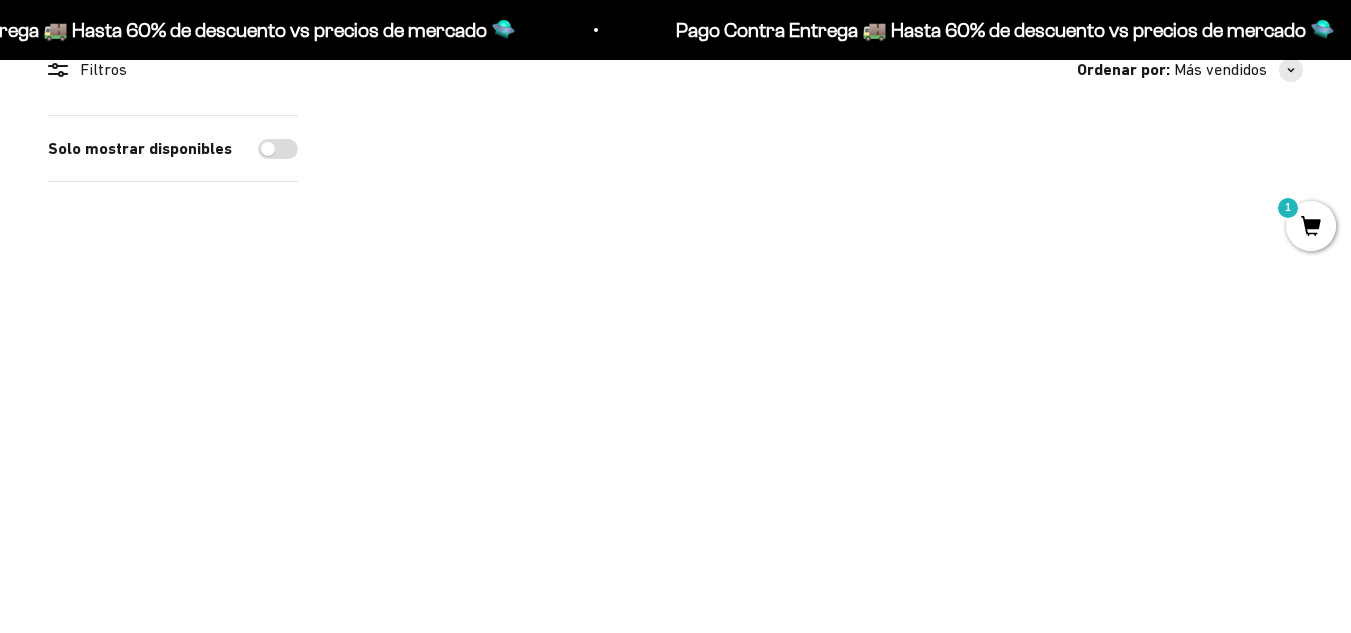 scroll, scrollTop: 600, scrollLeft: 0, axis: vertical 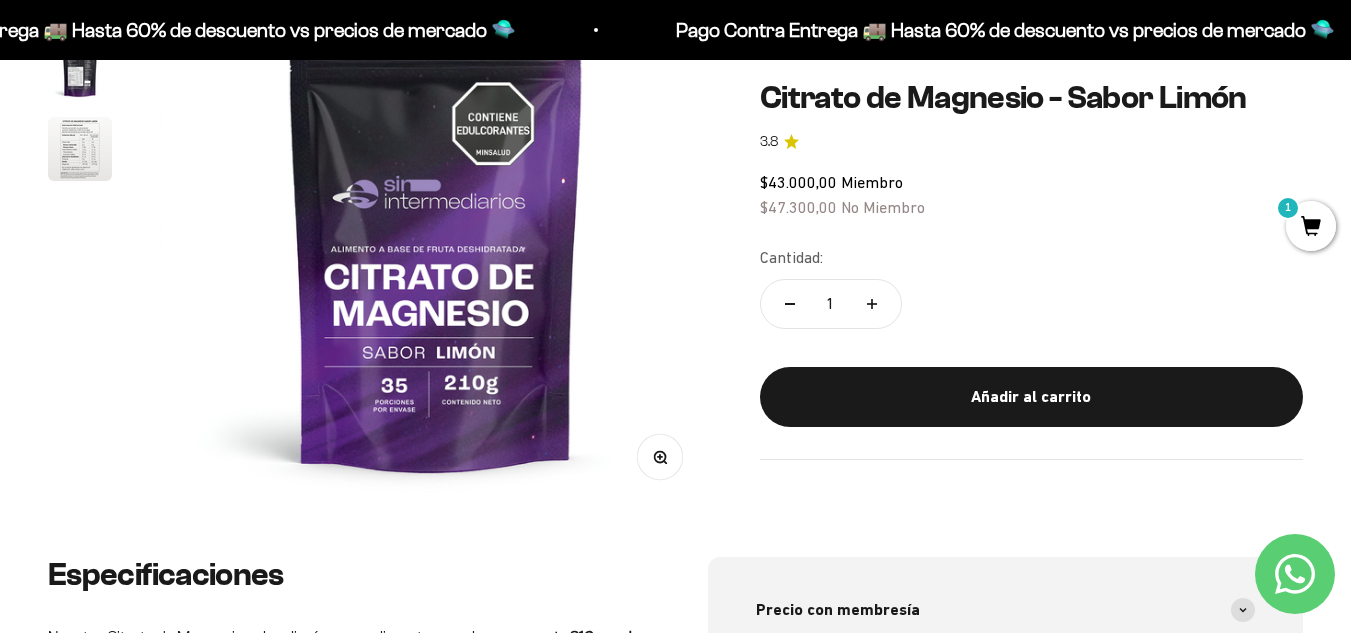 click at bounding box center (80, 149) 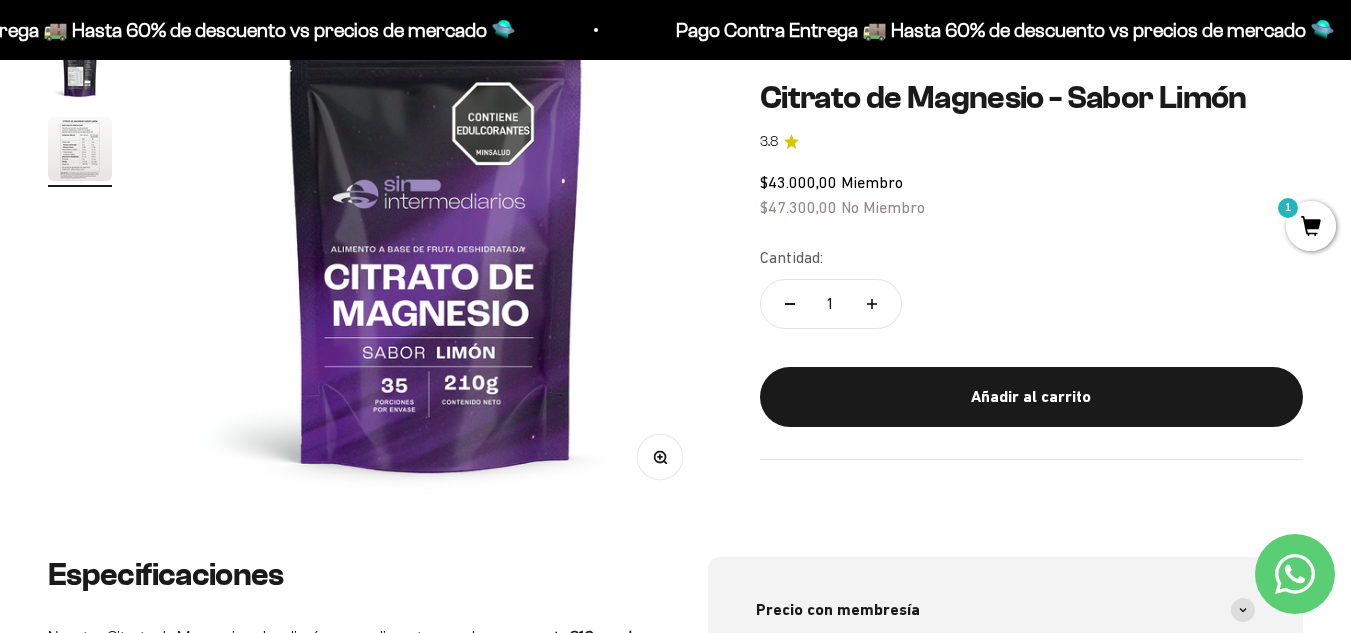 scroll, scrollTop: 0, scrollLeft: 1128, axis: horizontal 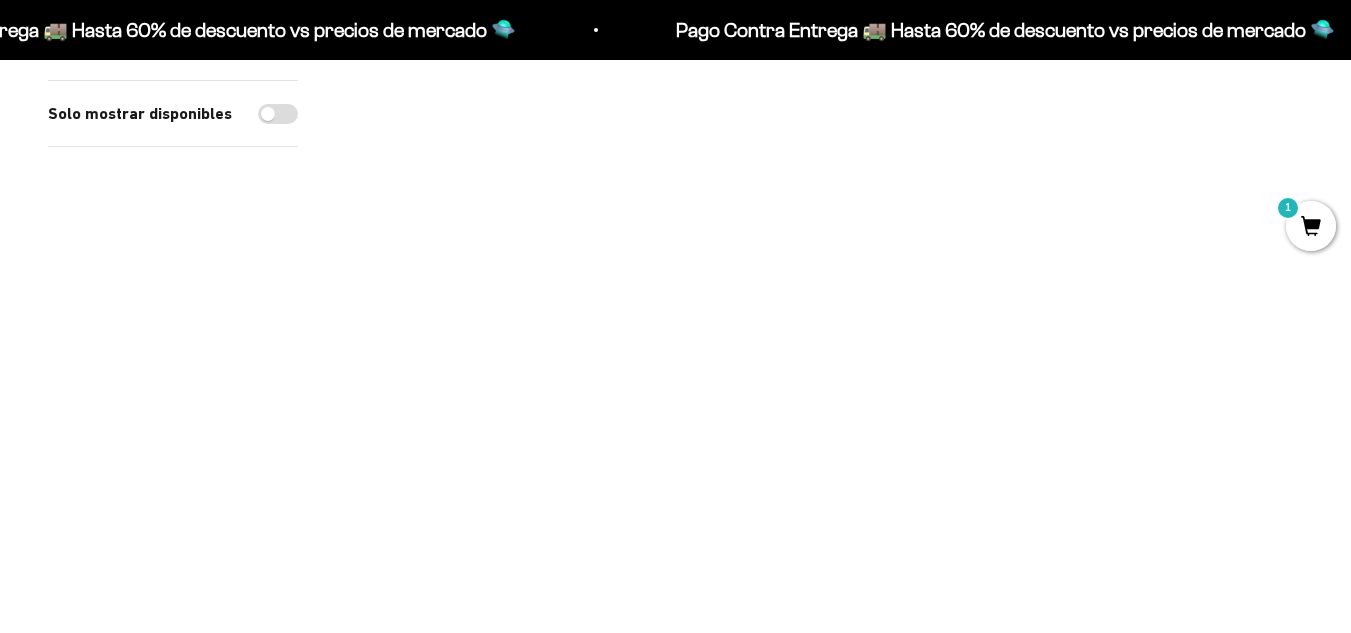 click at bounding box center [1151, 242] 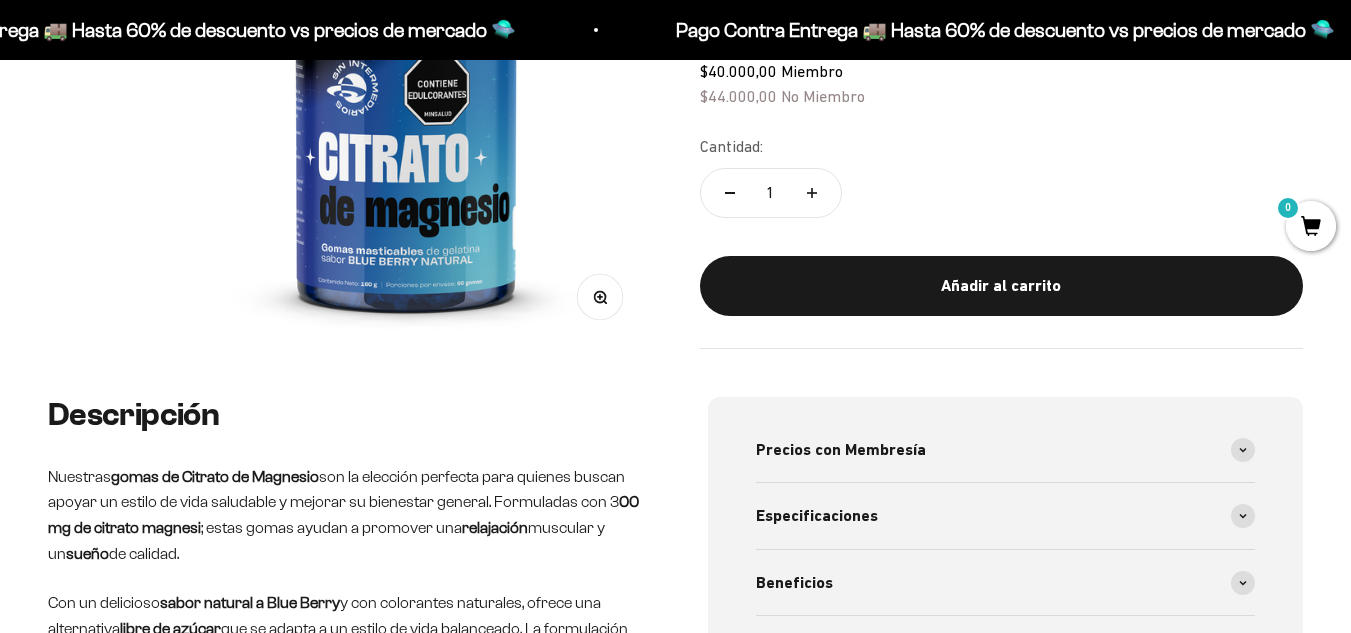 scroll, scrollTop: 0, scrollLeft: 0, axis: both 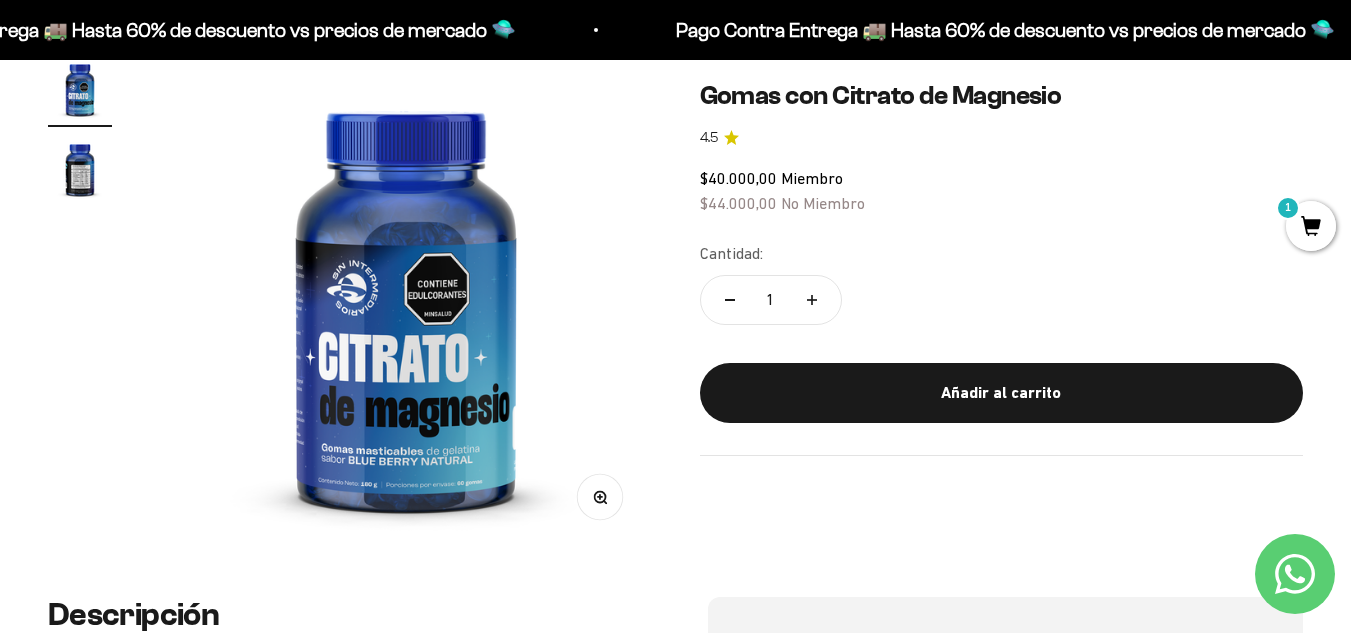click at bounding box center [406, 303] 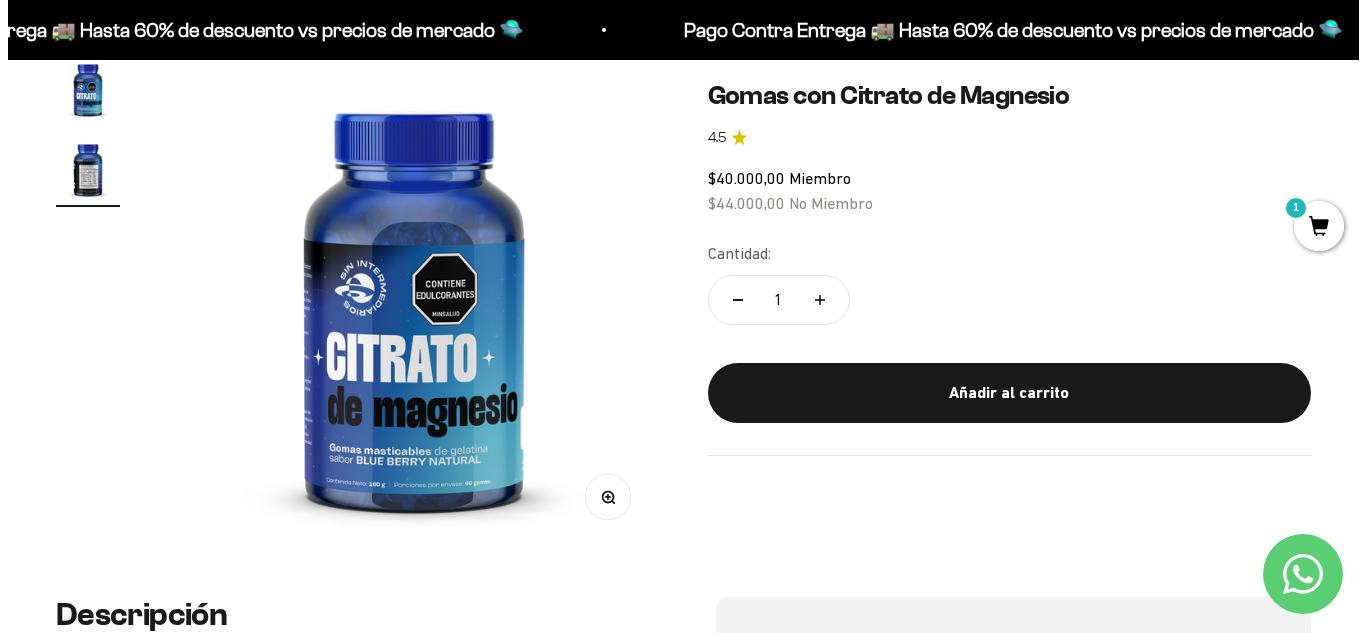 scroll, scrollTop: 0, scrollLeft: 503, axis: horizontal 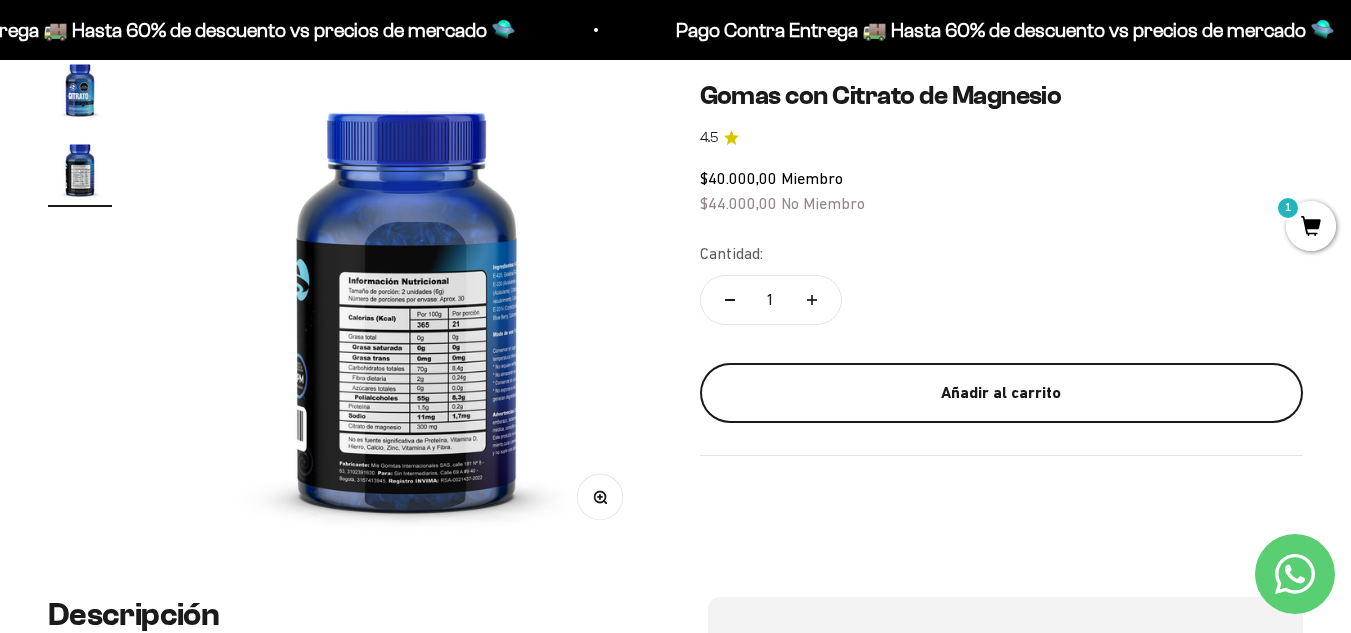 click on "Añadir al carrito" at bounding box center [1002, 393] 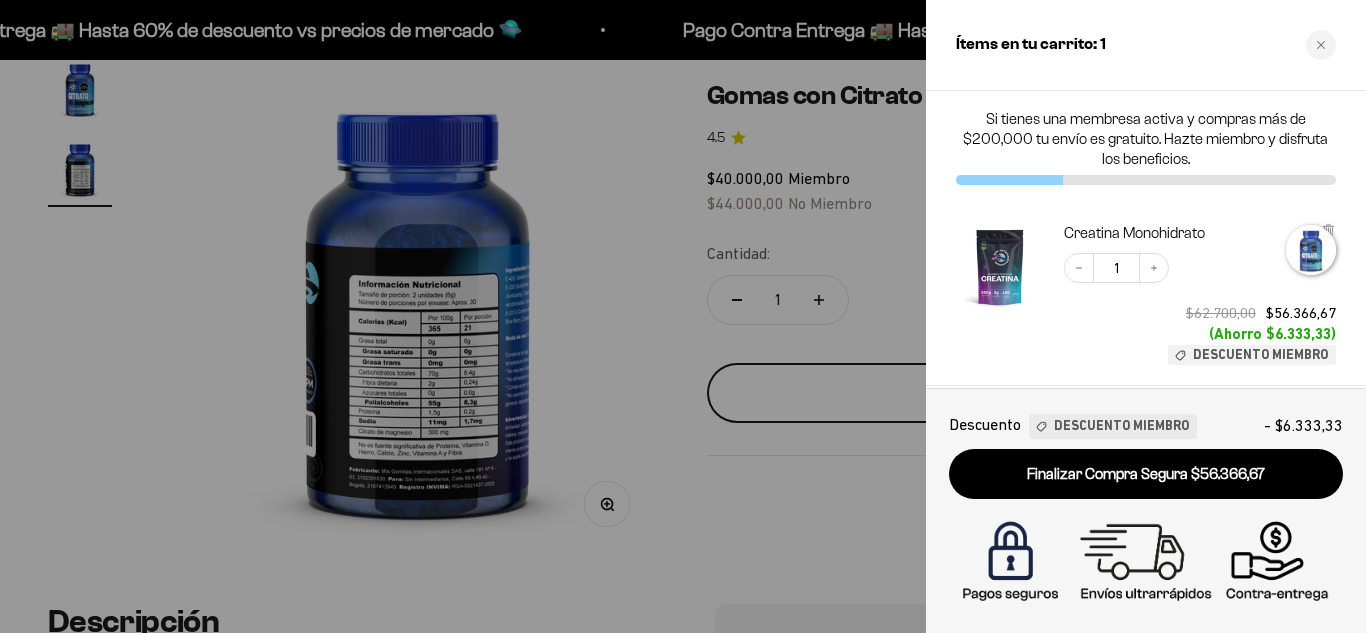 scroll, scrollTop: 0, scrollLeft: 511, axis: horizontal 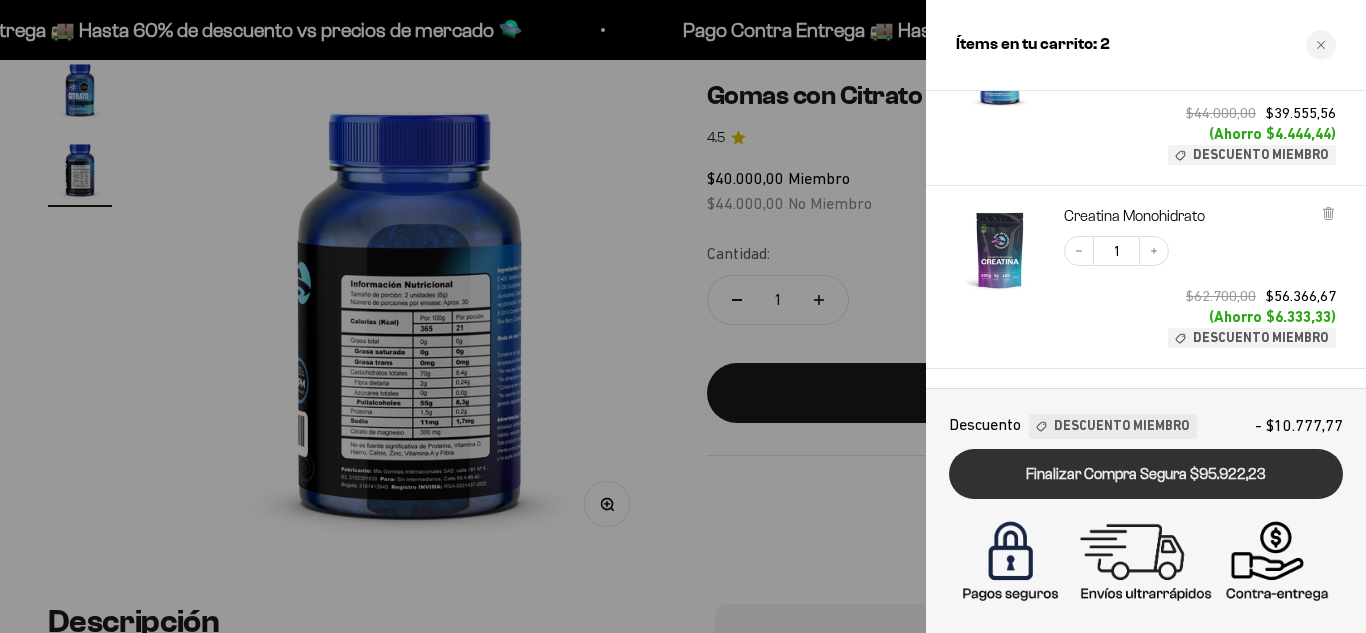 click on "Finalizar Compra Segura $95.922,23" at bounding box center (1146, 474) 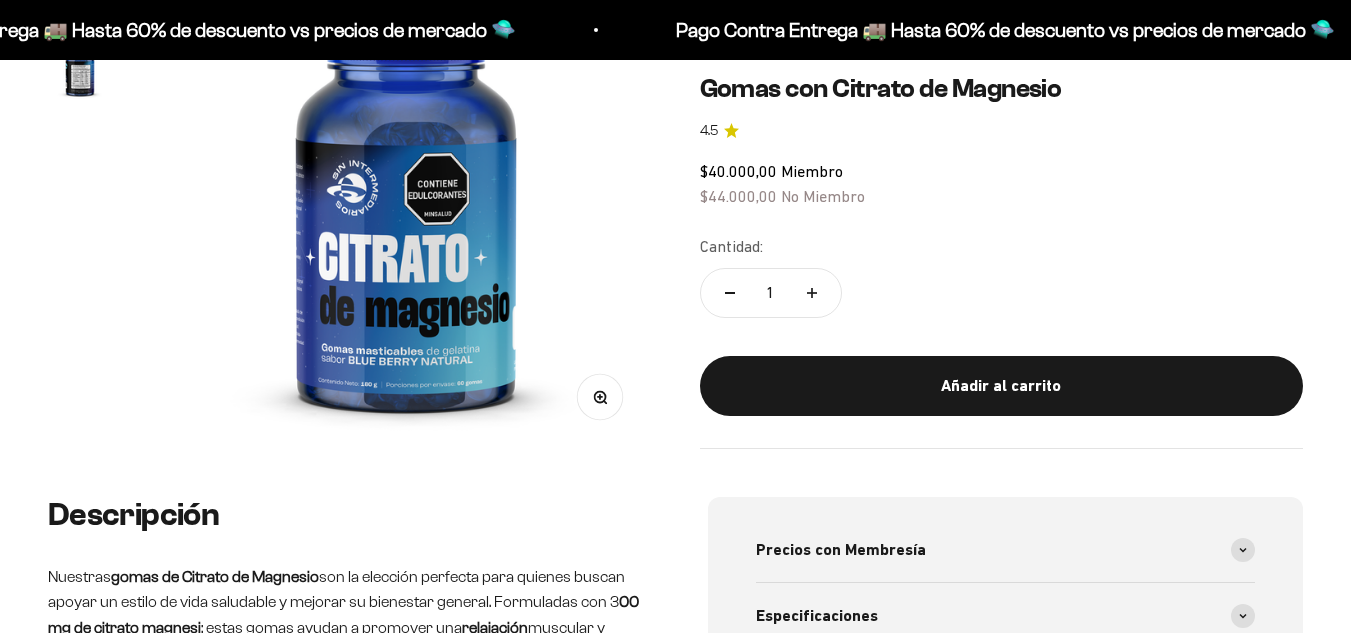 scroll, scrollTop: 0, scrollLeft: 0, axis: both 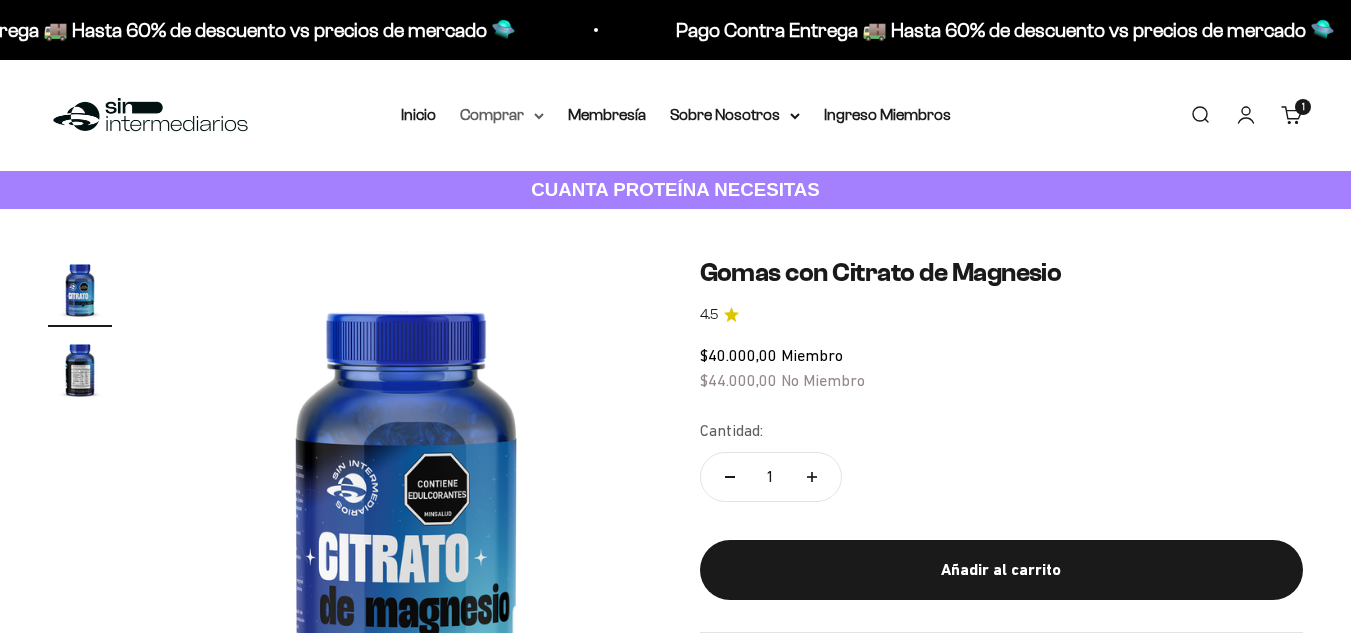 click on "Comprar" at bounding box center (502, 115) 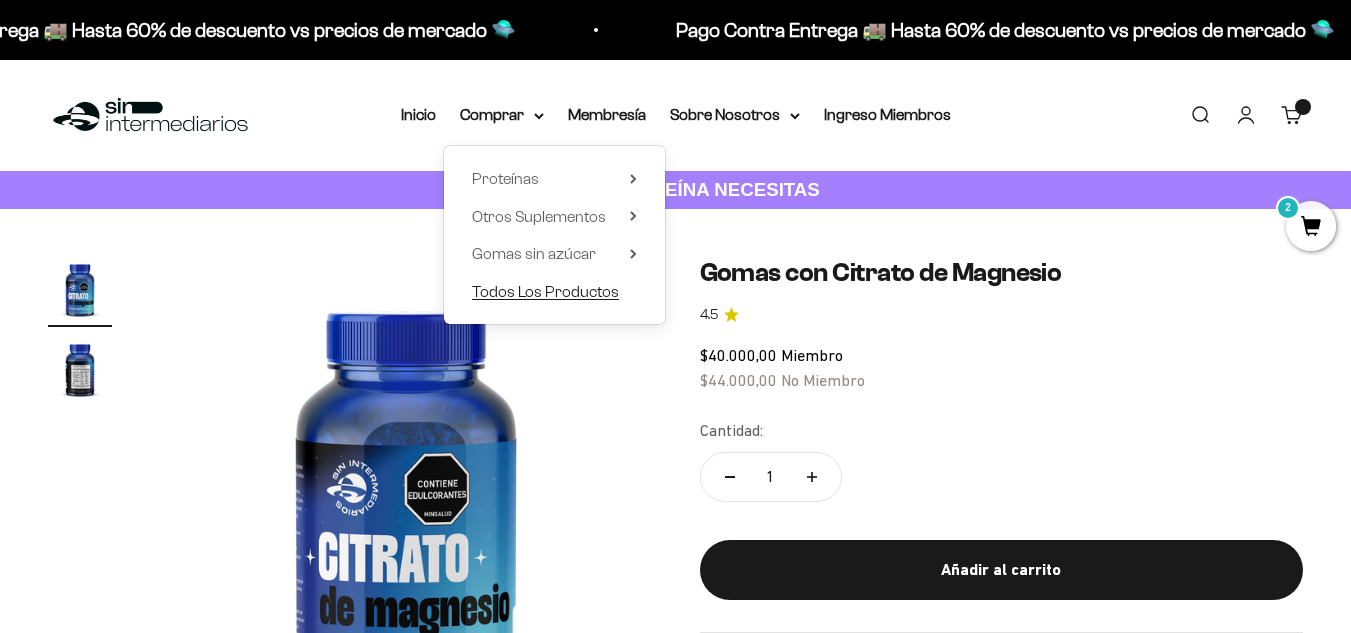scroll, scrollTop: 0, scrollLeft: 0, axis: both 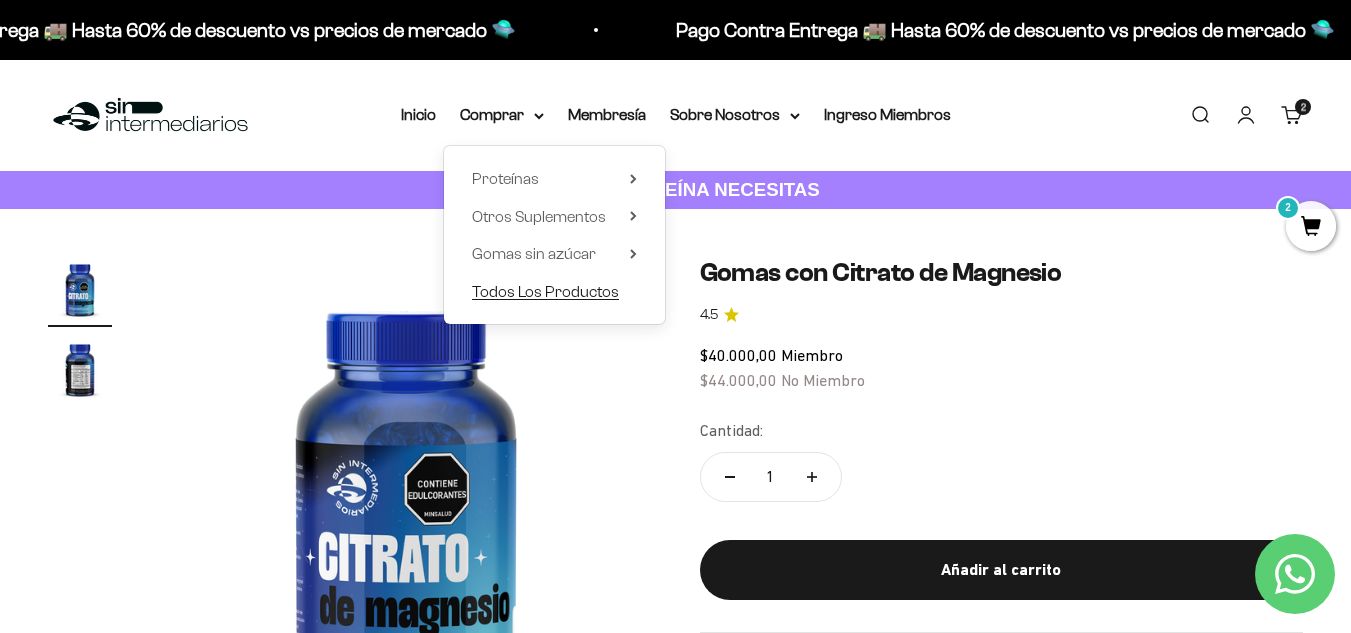 click on "Todos Los Productos" at bounding box center [545, 292] 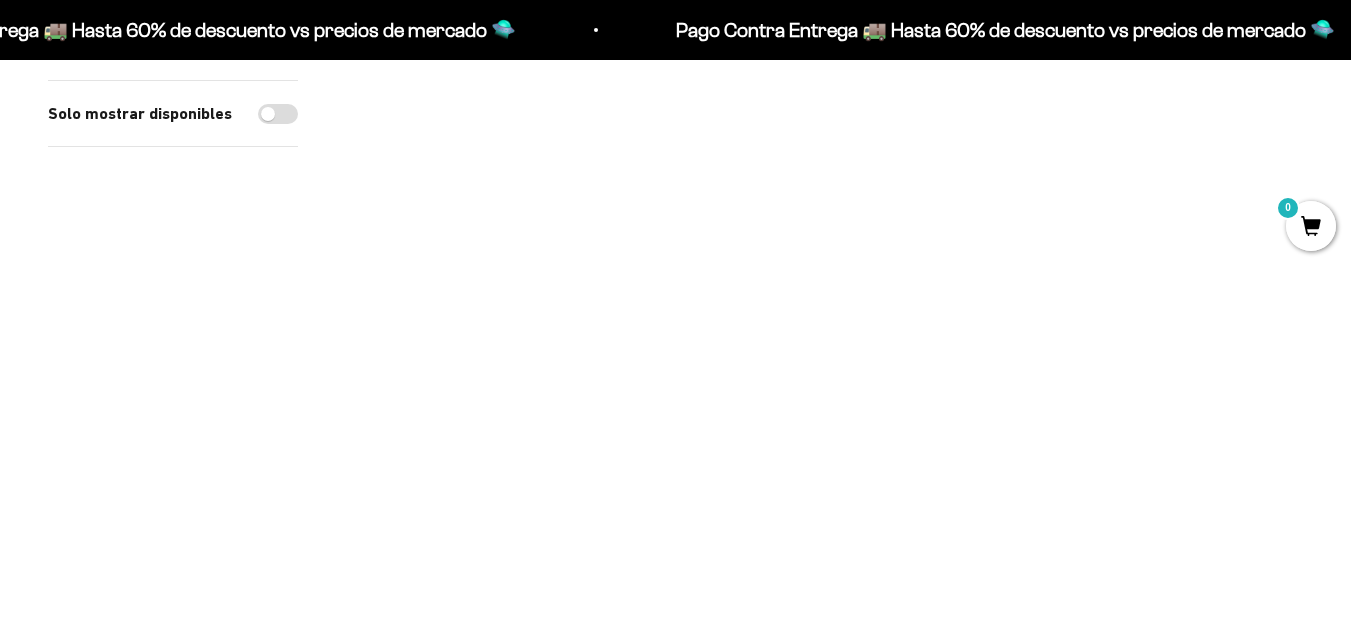 scroll, scrollTop: 300, scrollLeft: 0, axis: vertical 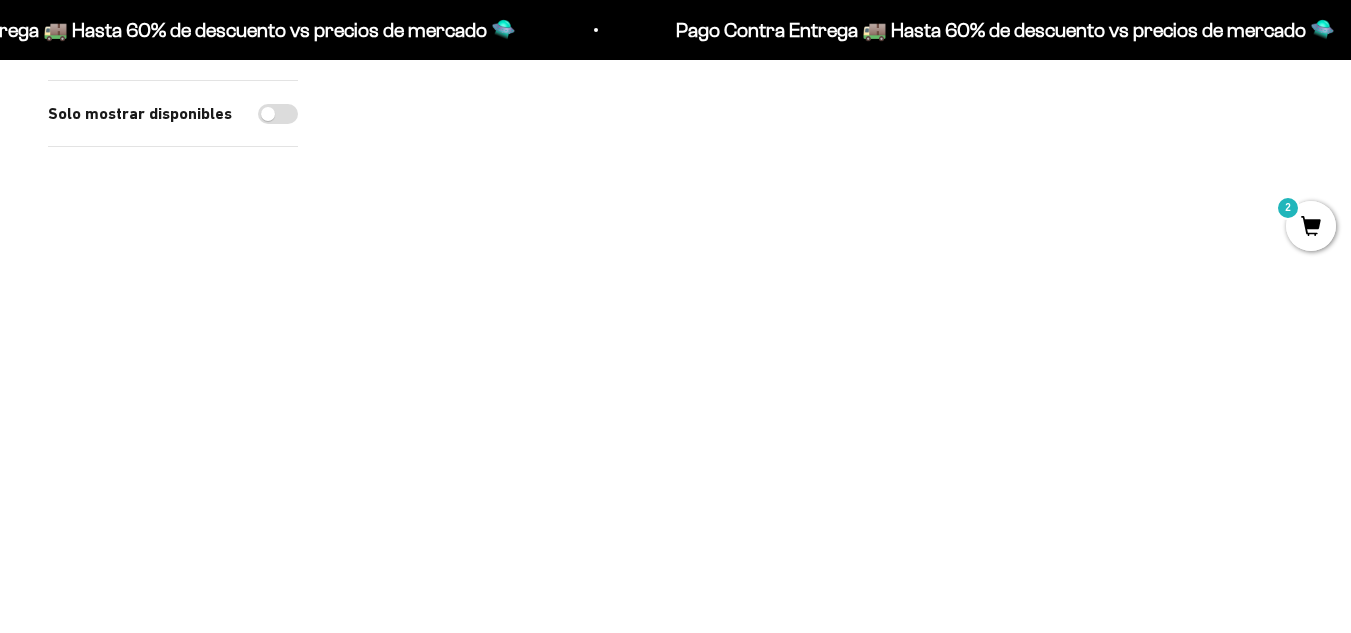 click at bounding box center [1151, 166] 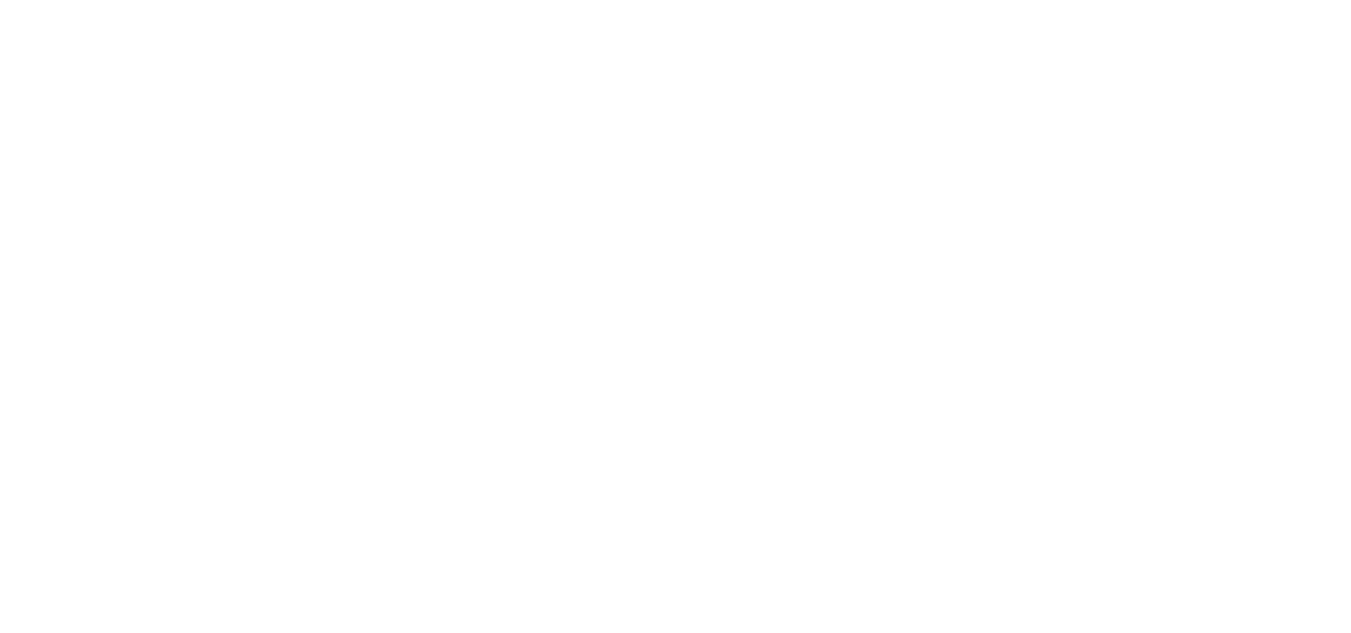 scroll, scrollTop: 0, scrollLeft: 0, axis: both 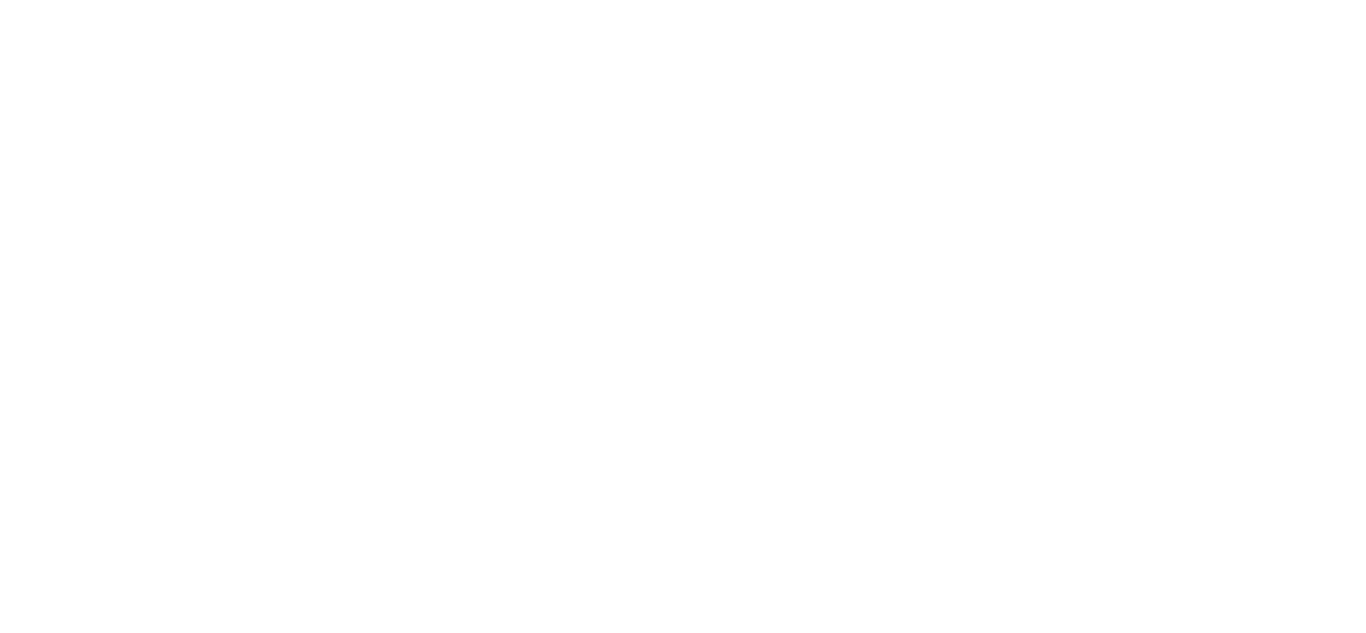 click at bounding box center (683, 0) 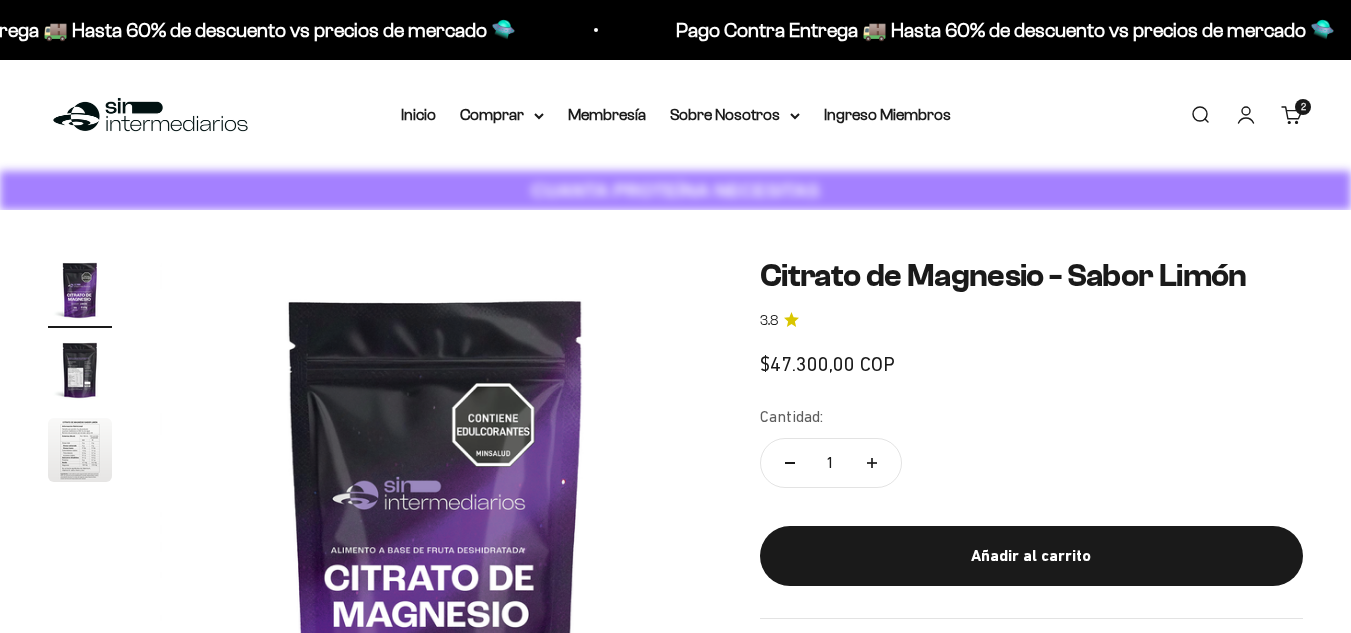 scroll, scrollTop: 200, scrollLeft: 0, axis: vertical 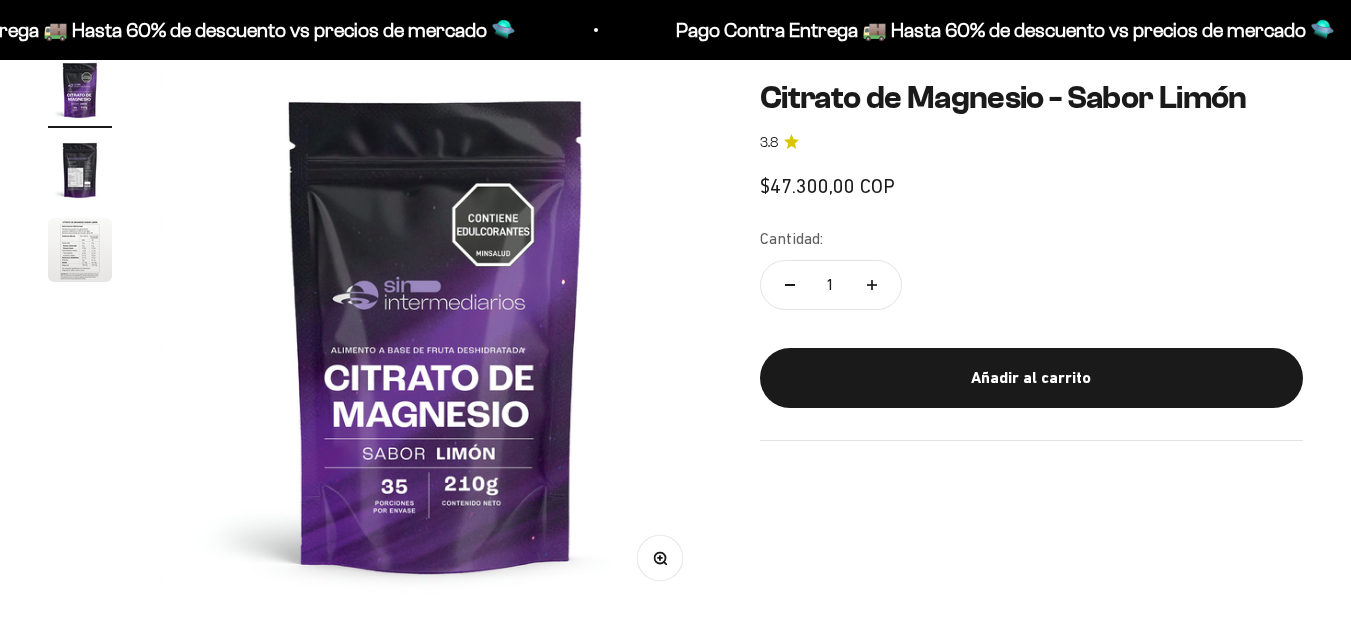 click at bounding box center [80, 250] 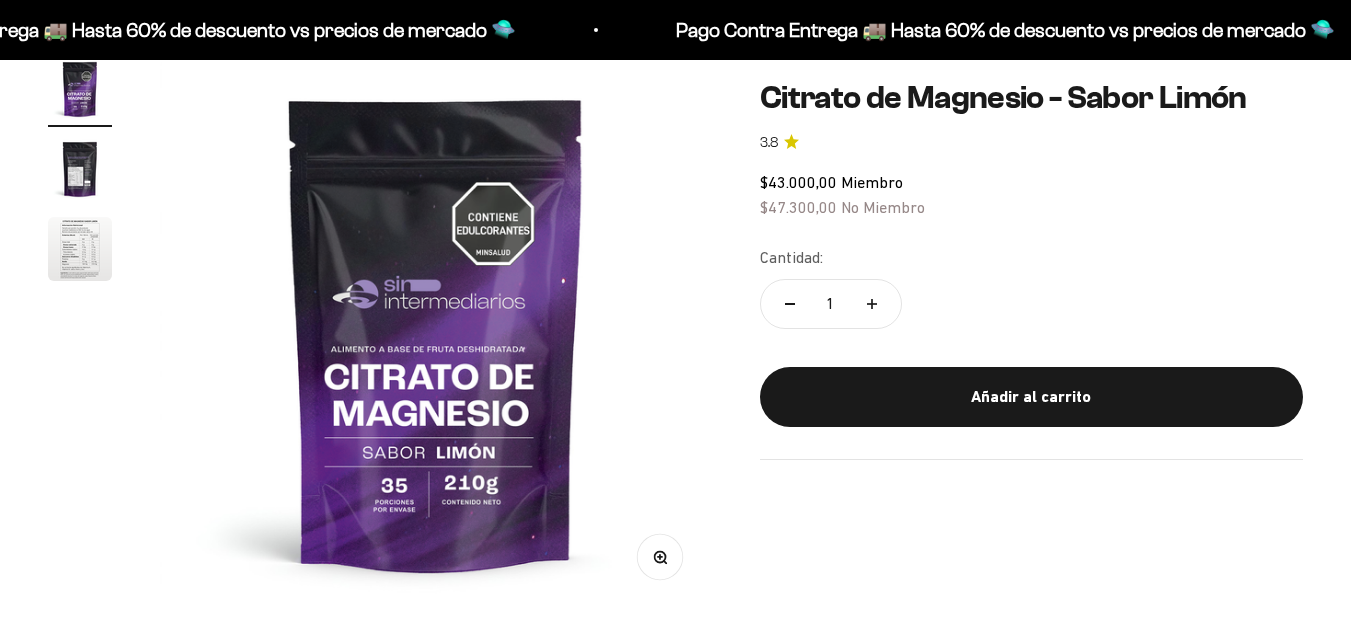 click at bounding box center [80, 249] 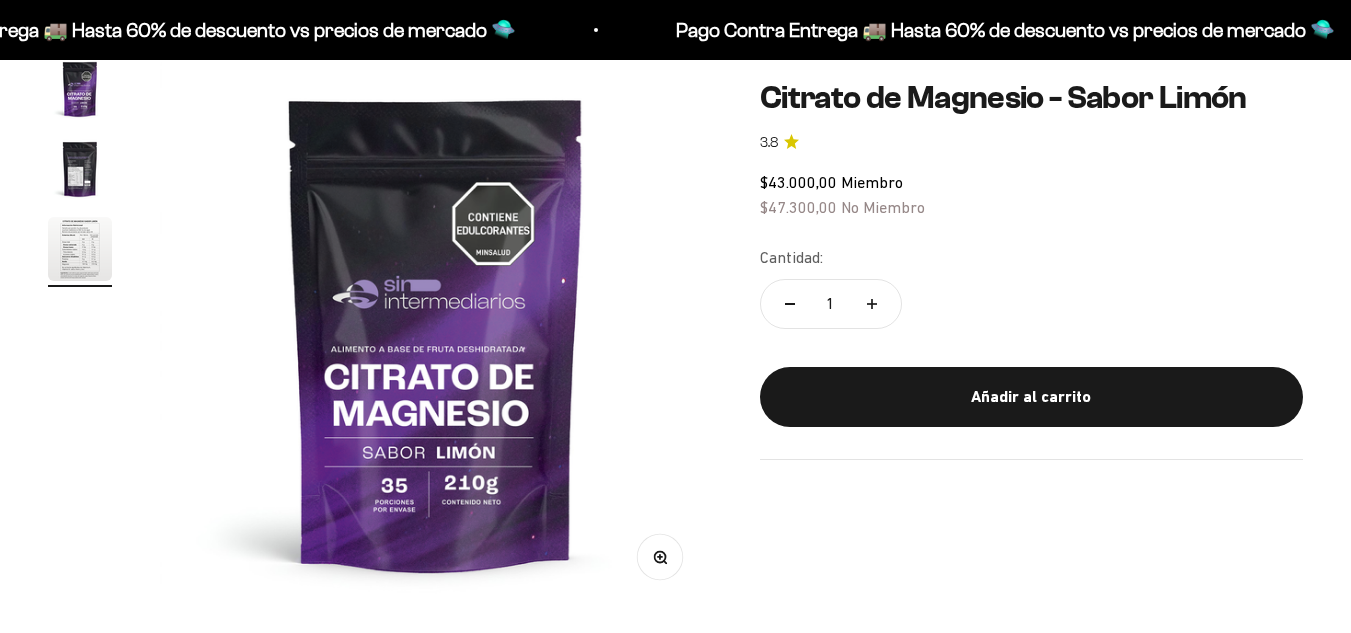 scroll, scrollTop: 199, scrollLeft: 0, axis: vertical 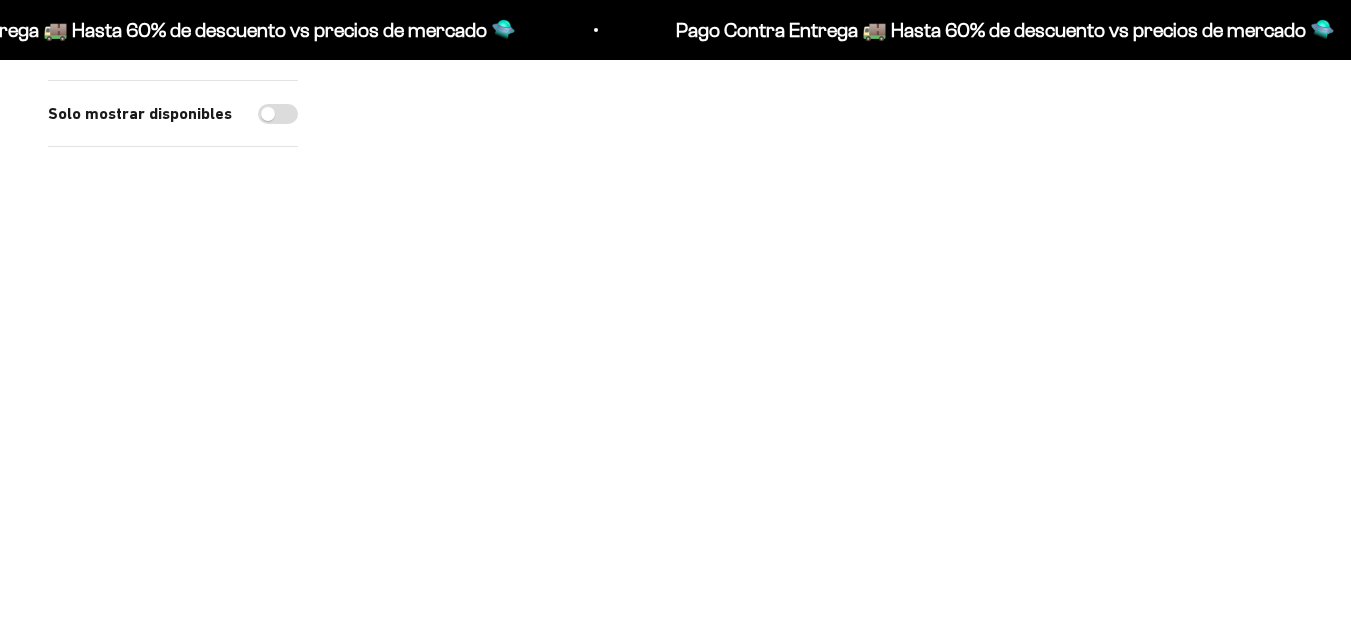 click at bounding box center (1151, 217) 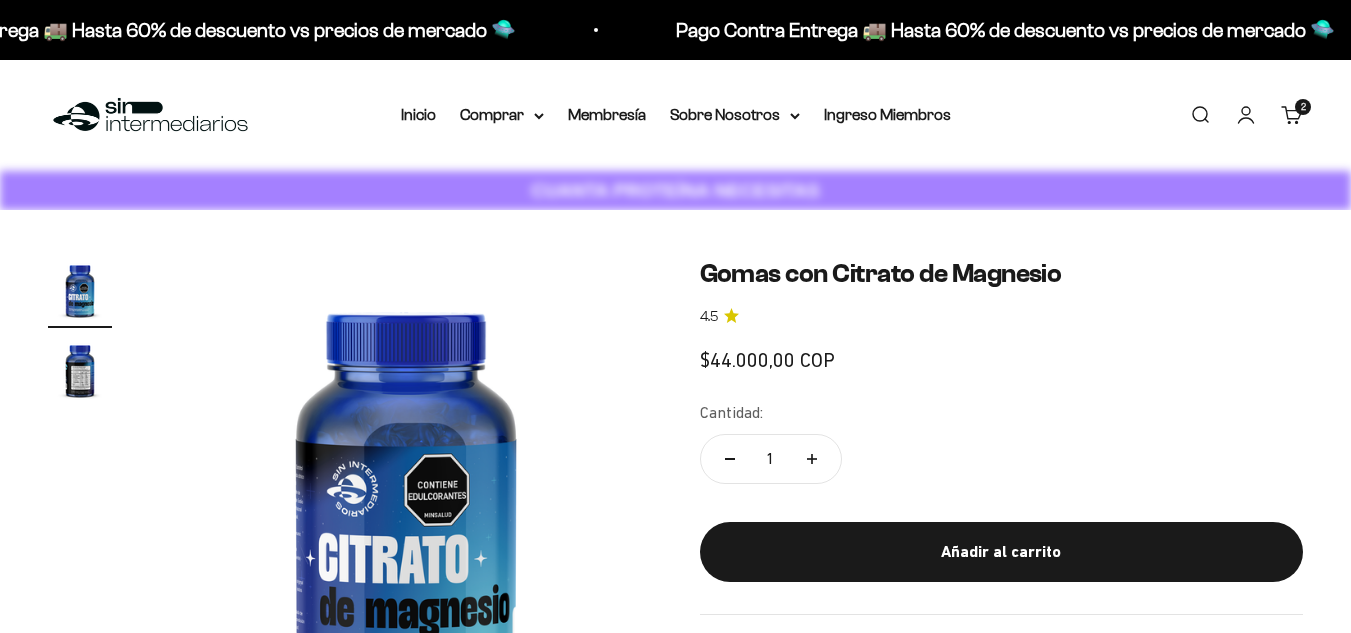 scroll, scrollTop: 100, scrollLeft: 0, axis: vertical 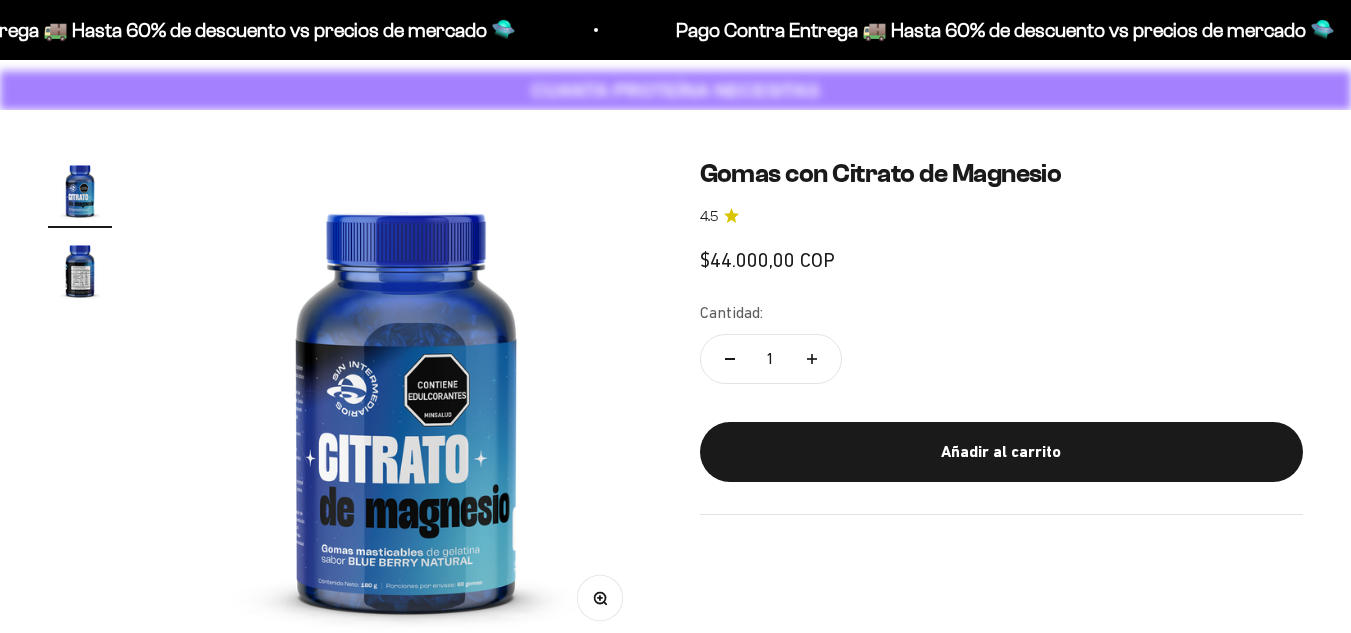 click at bounding box center [80, 270] 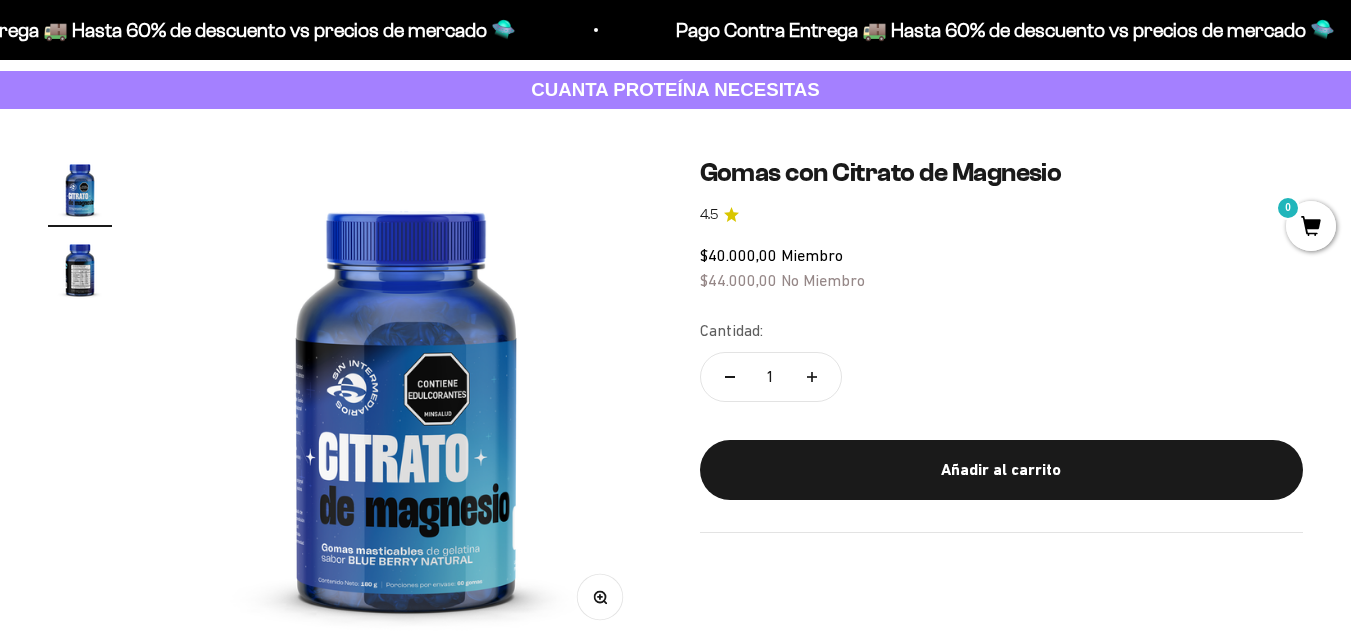 scroll, scrollTop: 300, scrollLeft: 0, axis: vertical 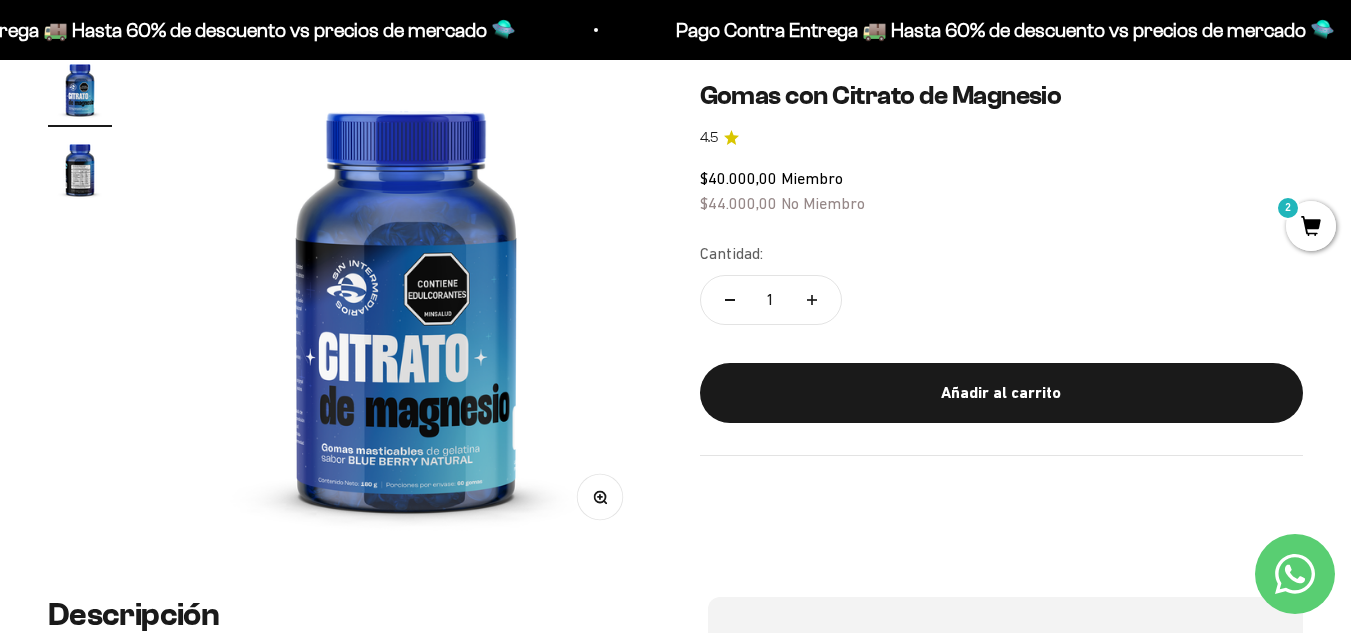 click at bounding box center [80, 169] 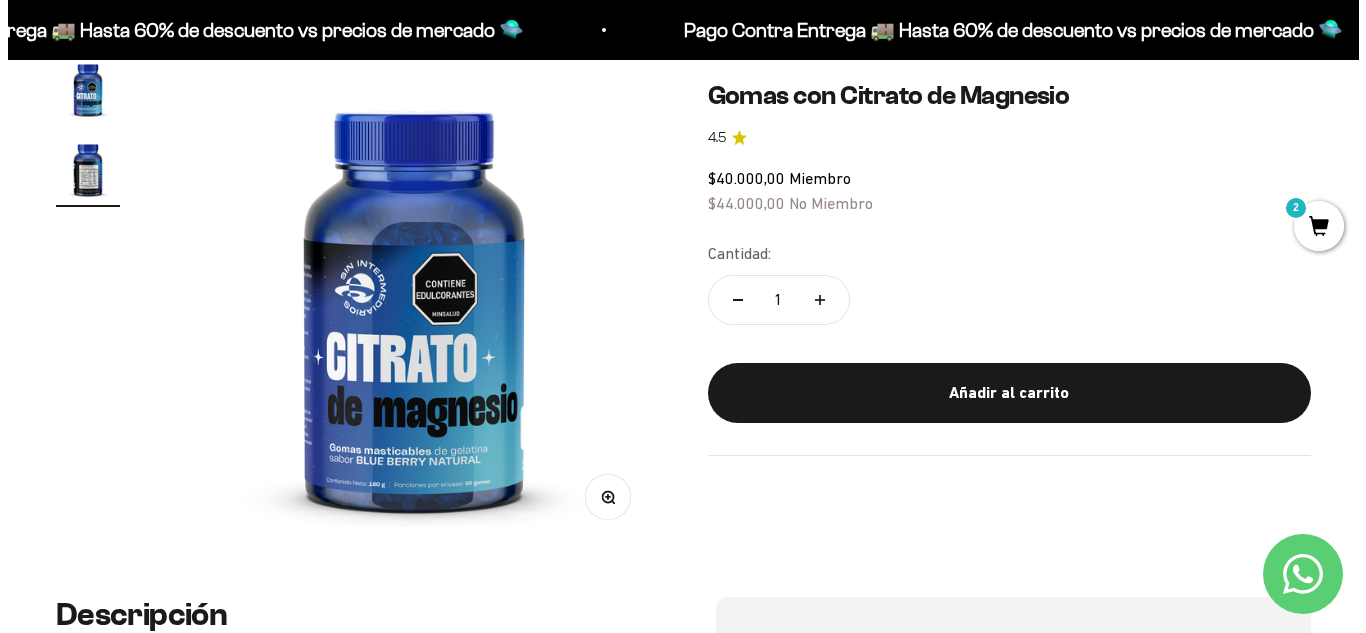 scroll, scrollTop: 0, scrollLeft: 503, axis: horizontal 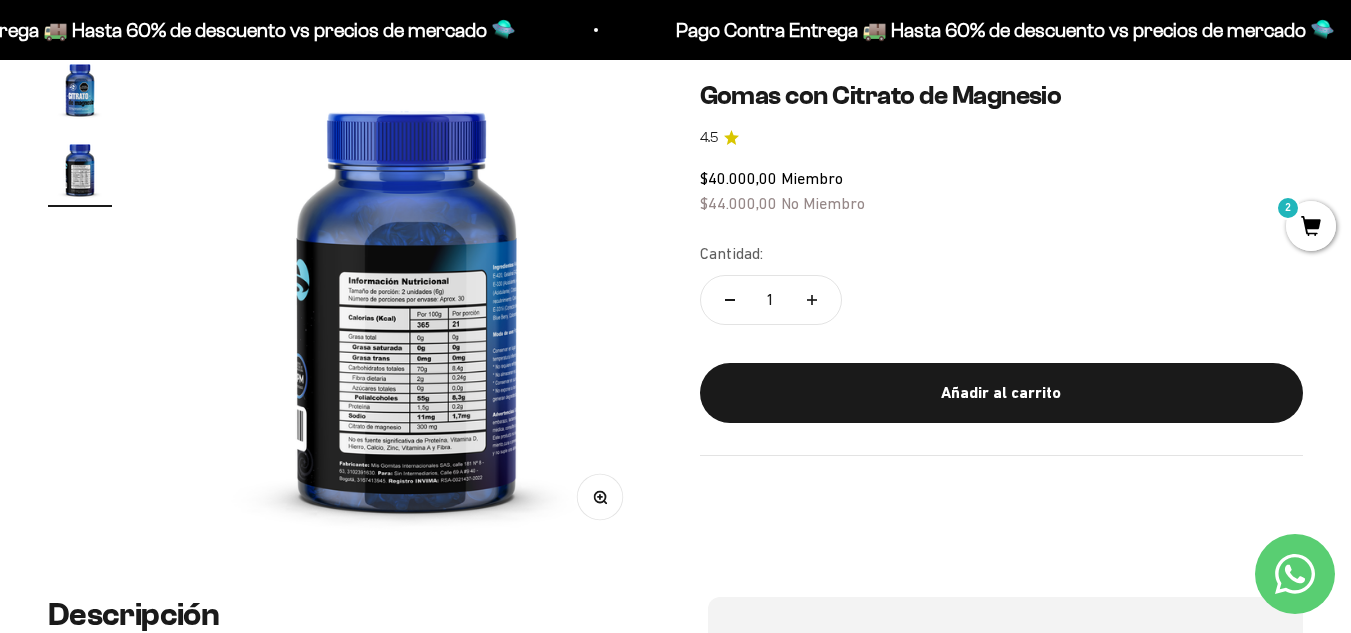 click 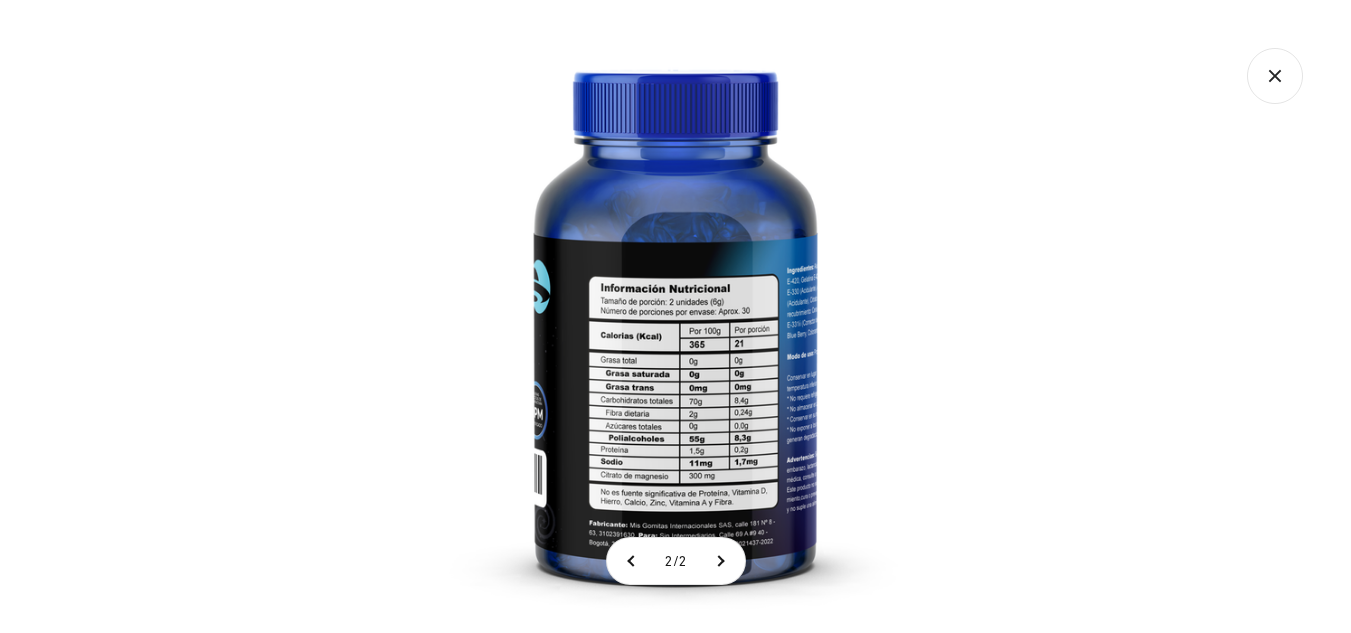 click 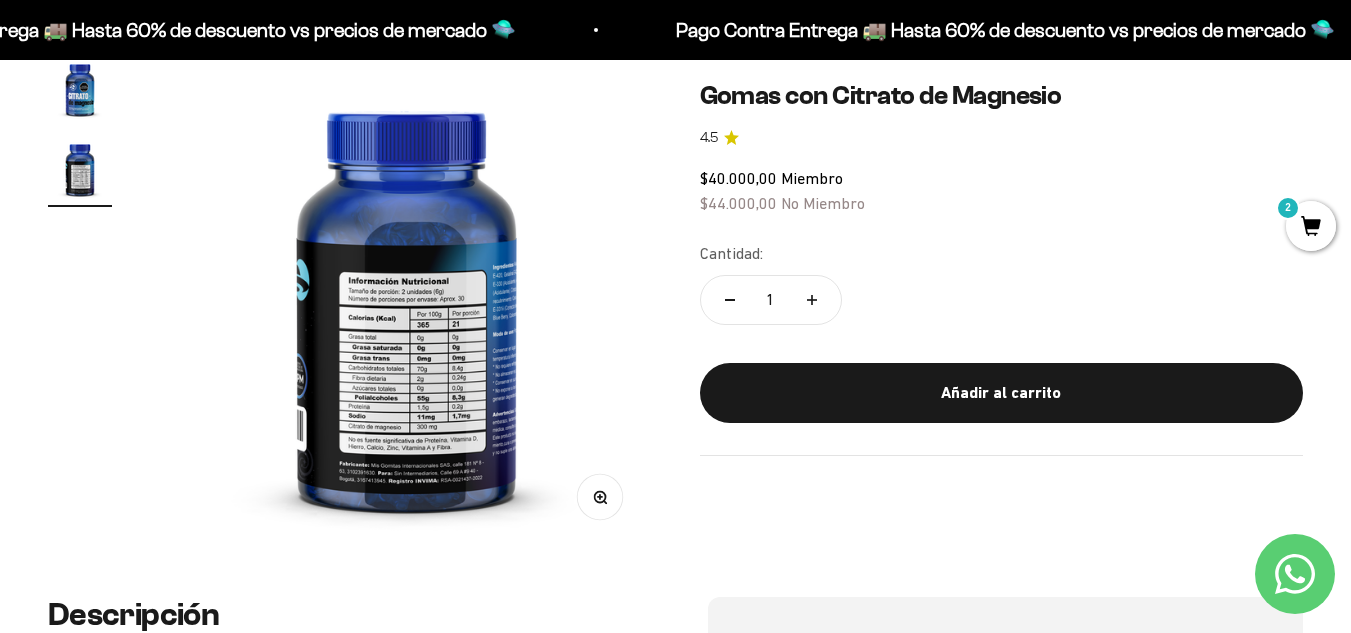 click on "2" at bounding box center [1311, 226] 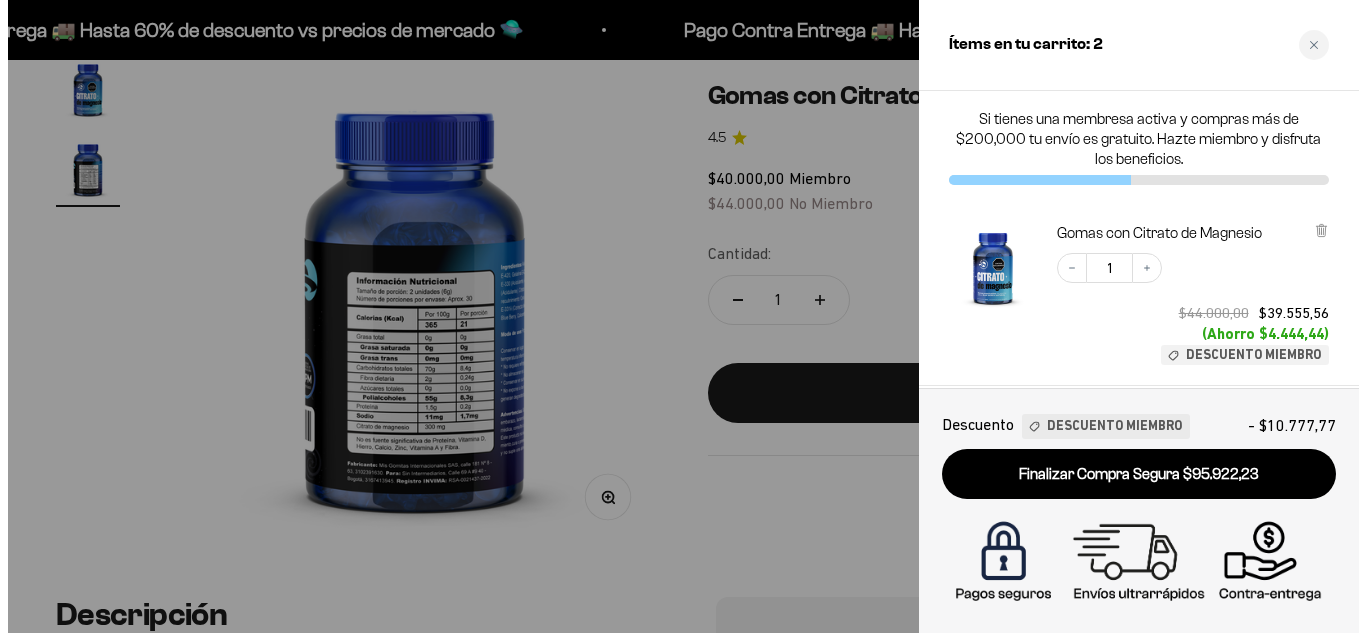 scroll, scrollTop: 0, scrollLeft: 511, axis: horizontal 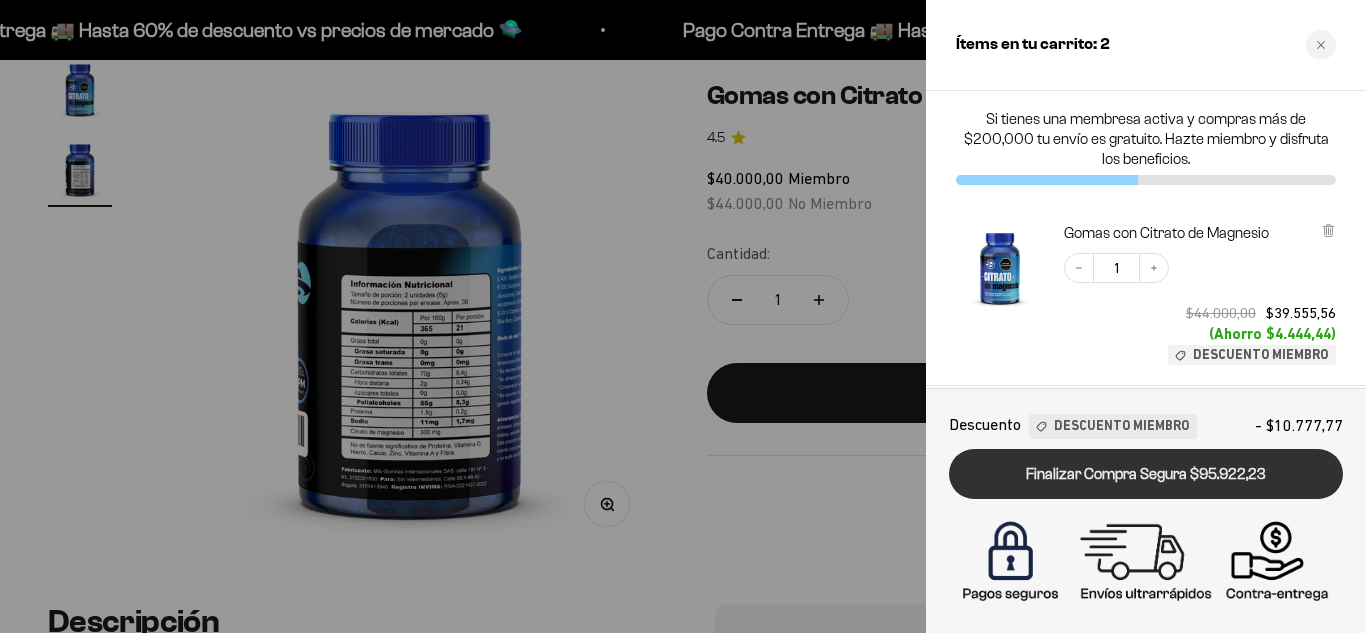 click on "Finalizar Compra Segura $95.922,23" at bounding box center [1146, 474] 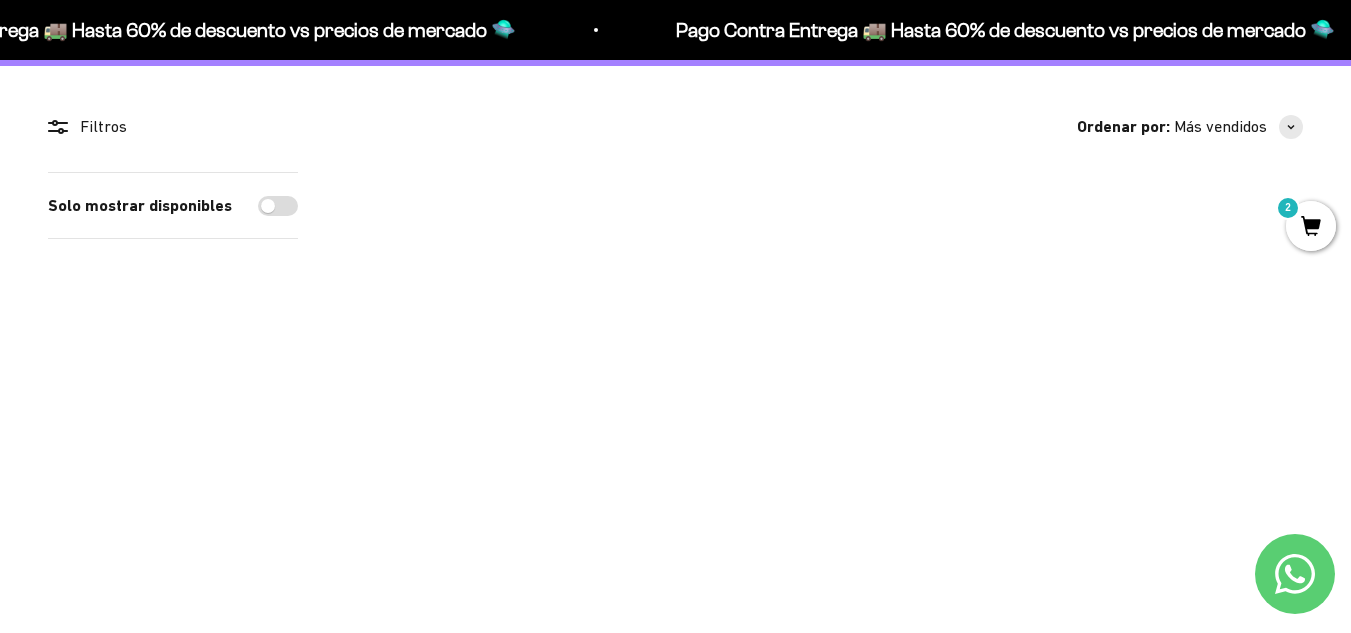 scroll, scrollTop: 0, scrollLeft: 0, axis: both 